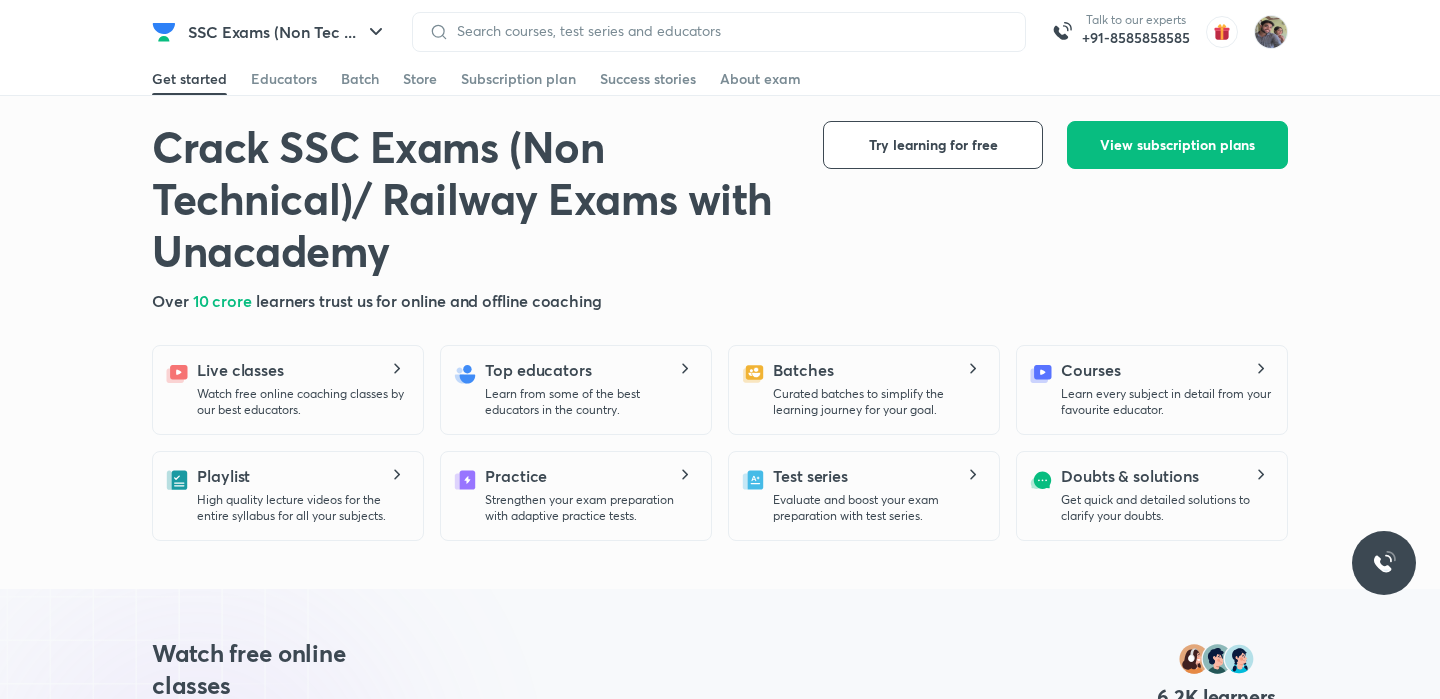 scroll, scrollTop: 0, scrollLeft: 0, axis: both 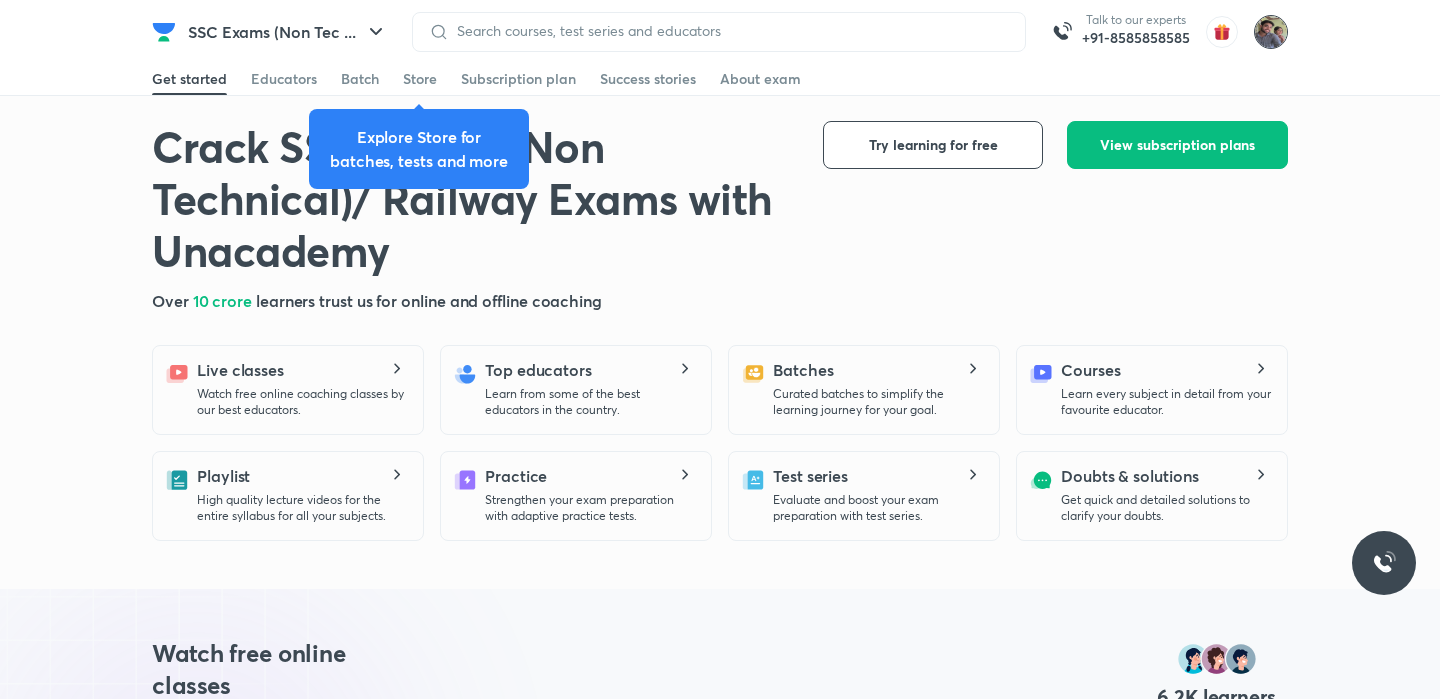 click at bounding box center (1271, 32) 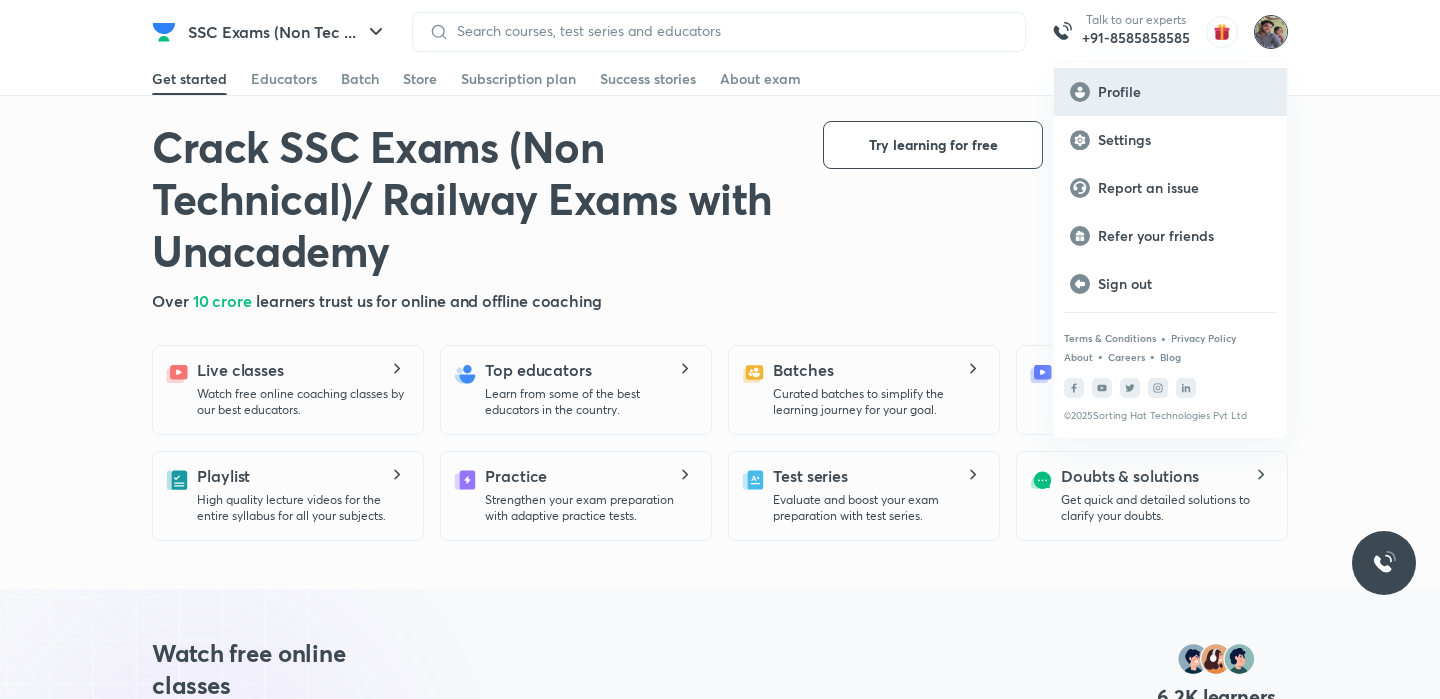 click on "Profile" at bounding box center (1184, 92) 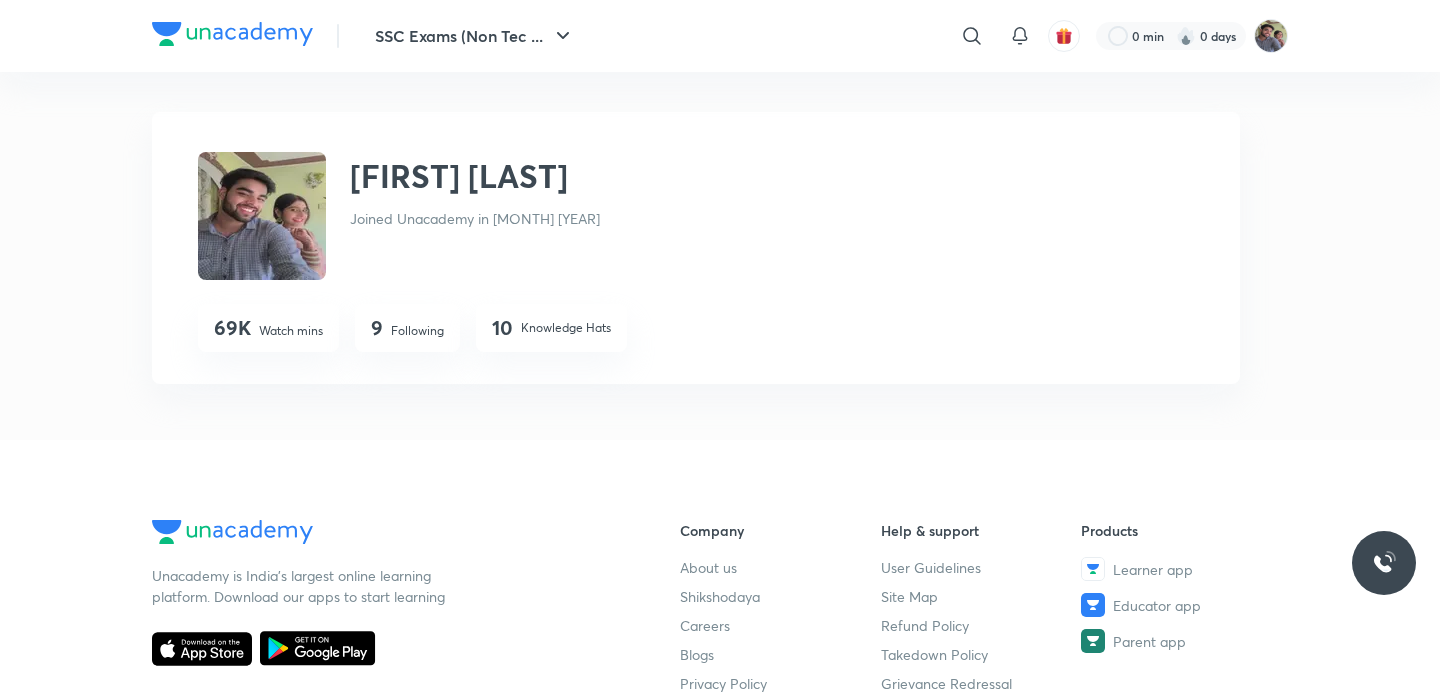 click on "Following" at bounding box center (417, 331) 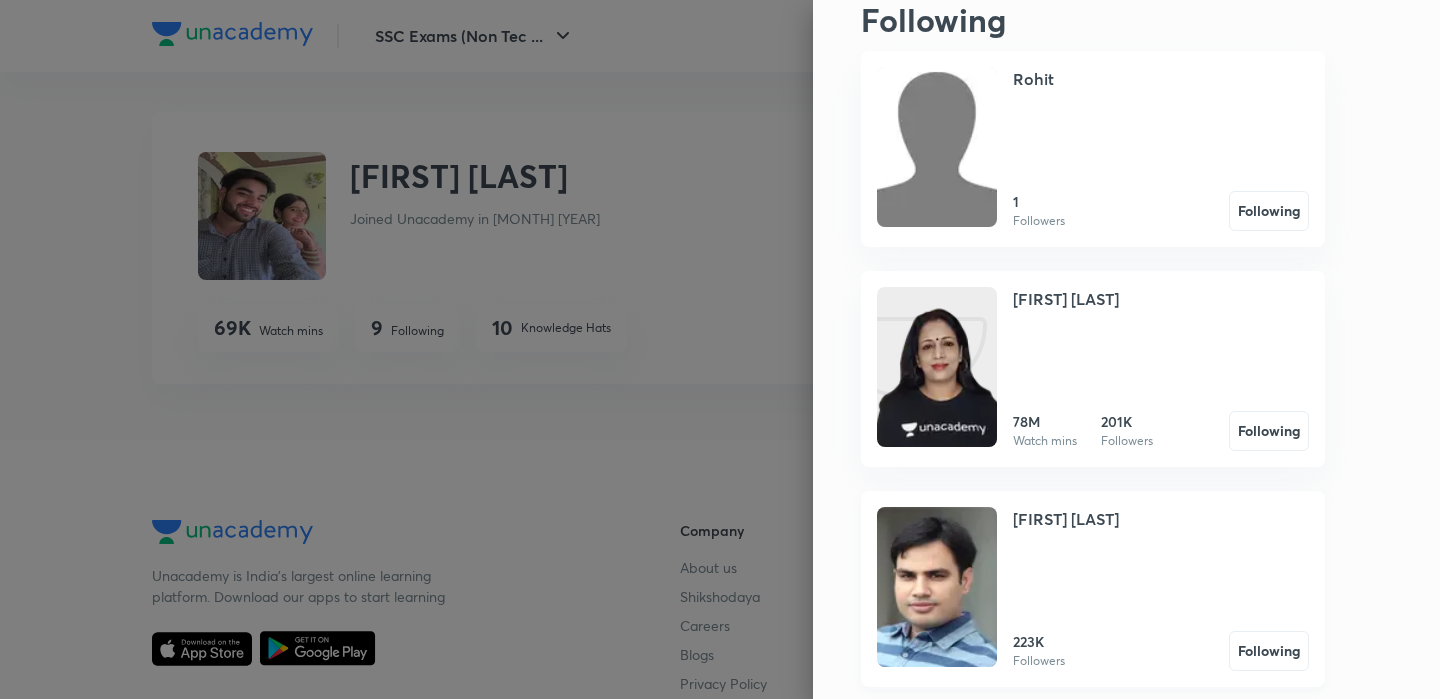 scroll, scrollTop: 83, scrollLeft: 0, axis: vertical 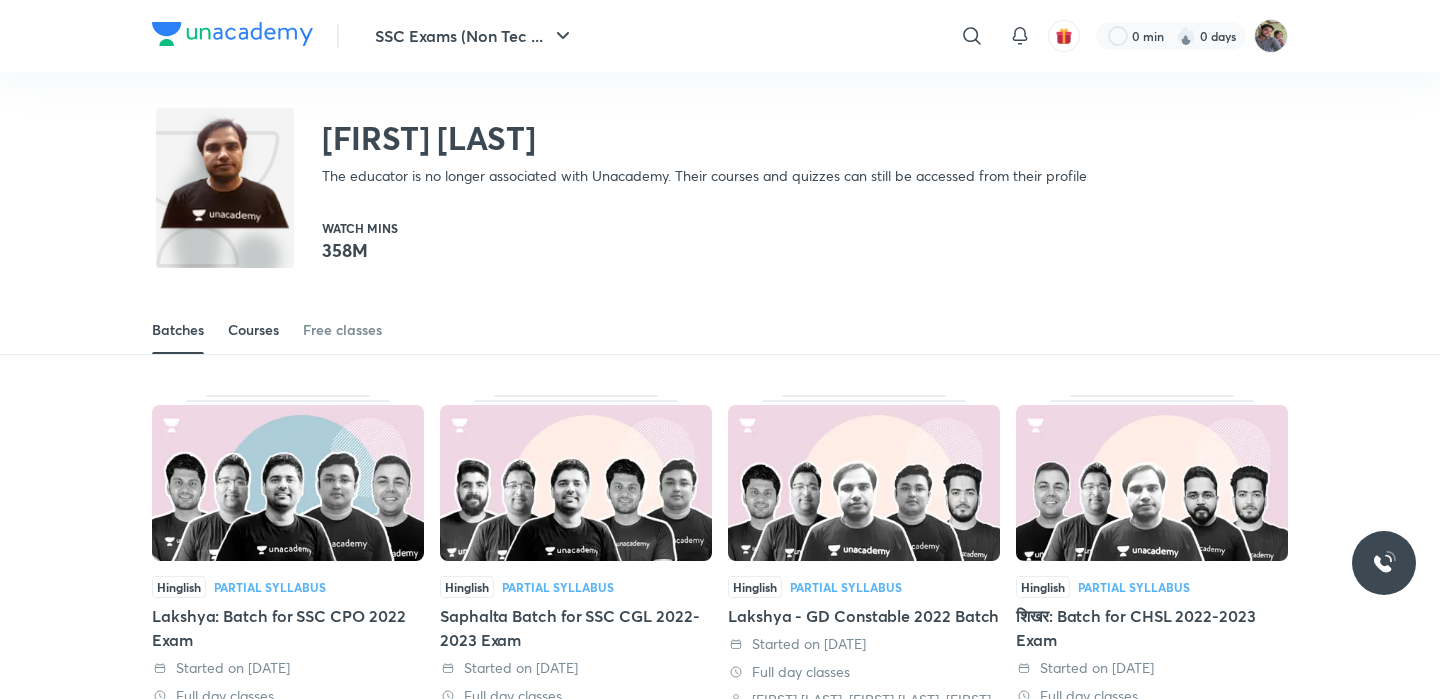 click on "Courses" at bounding box center [253, 330] 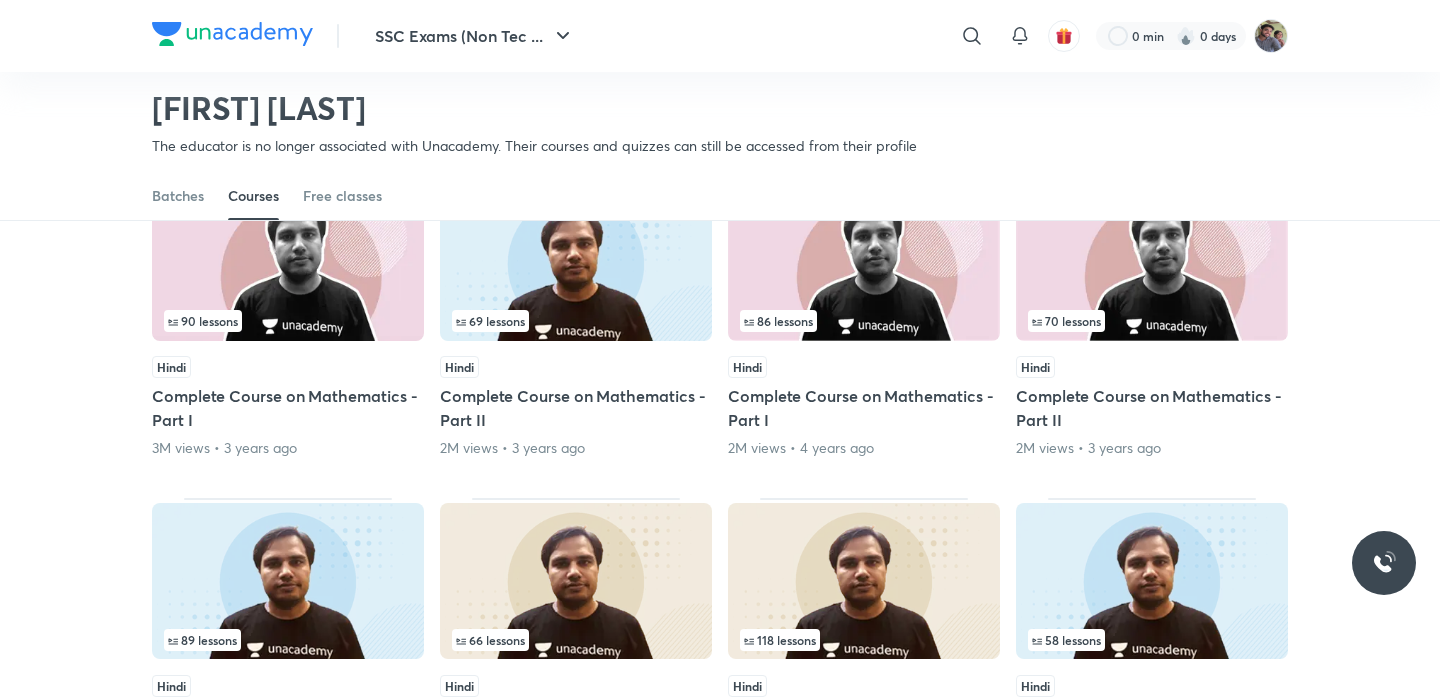scroll, scrollTop: 188, scrollLeft: 0, axis: vertical 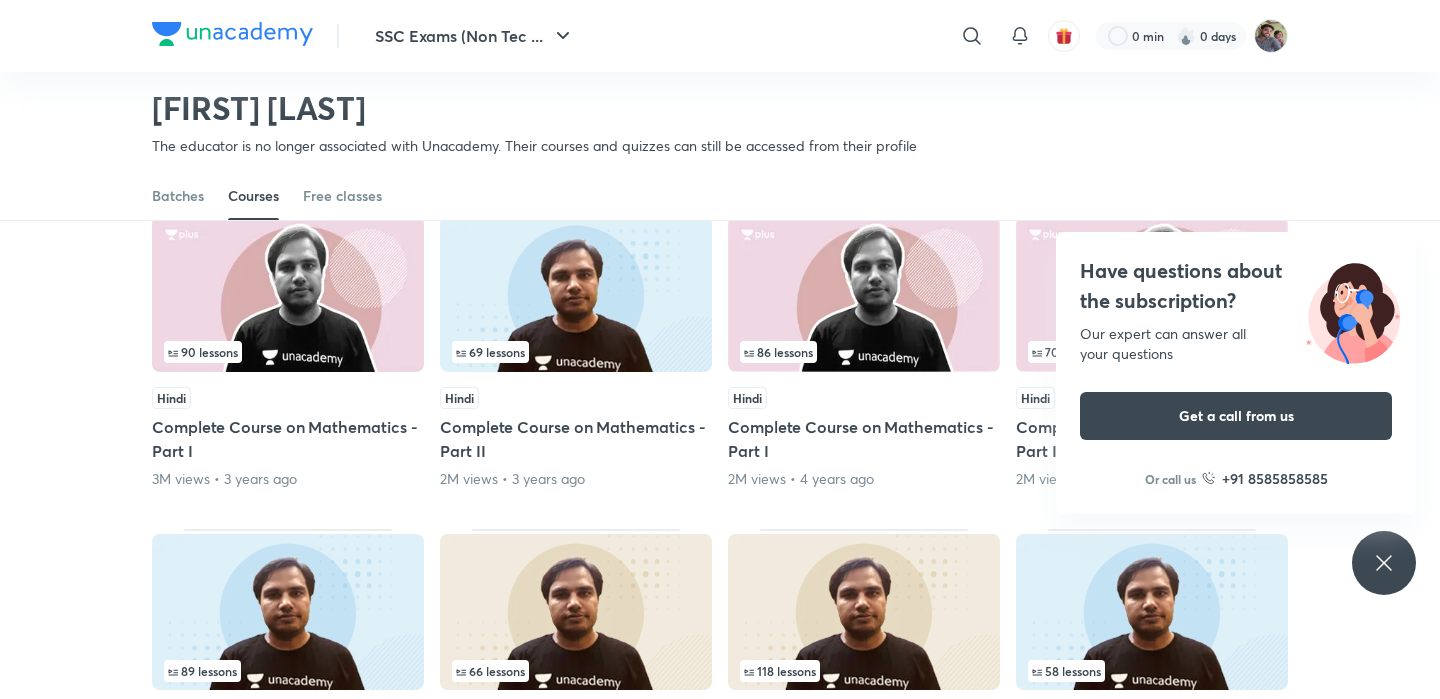click on "[FIRST] [LAST] The educator is no longer associated with Unacademy. Their courses and quizzes can still be accessed from their profile" at bounding box center [720, 107] 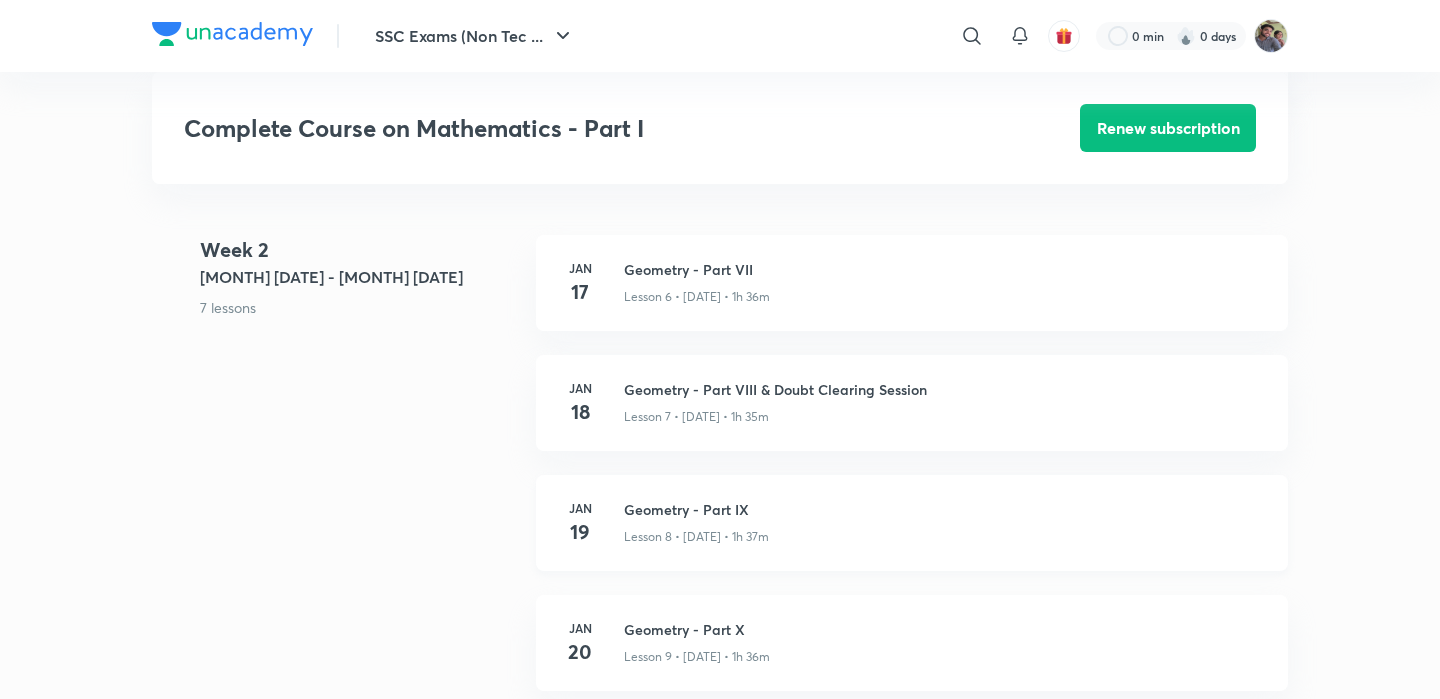 scroll, scrollTop: 1509, scrollLeft: 0, axis: vertical 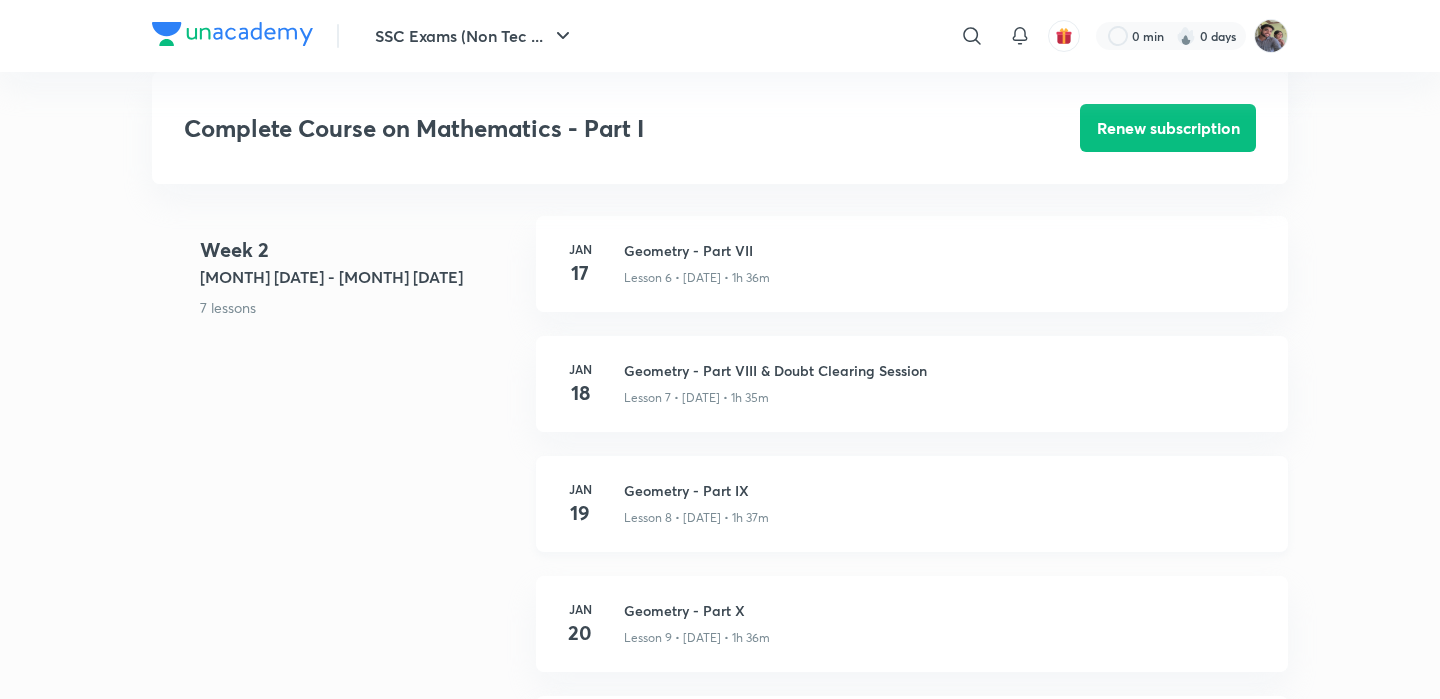 click on "Geometry - Part IX" at bounding box center [944, 490] 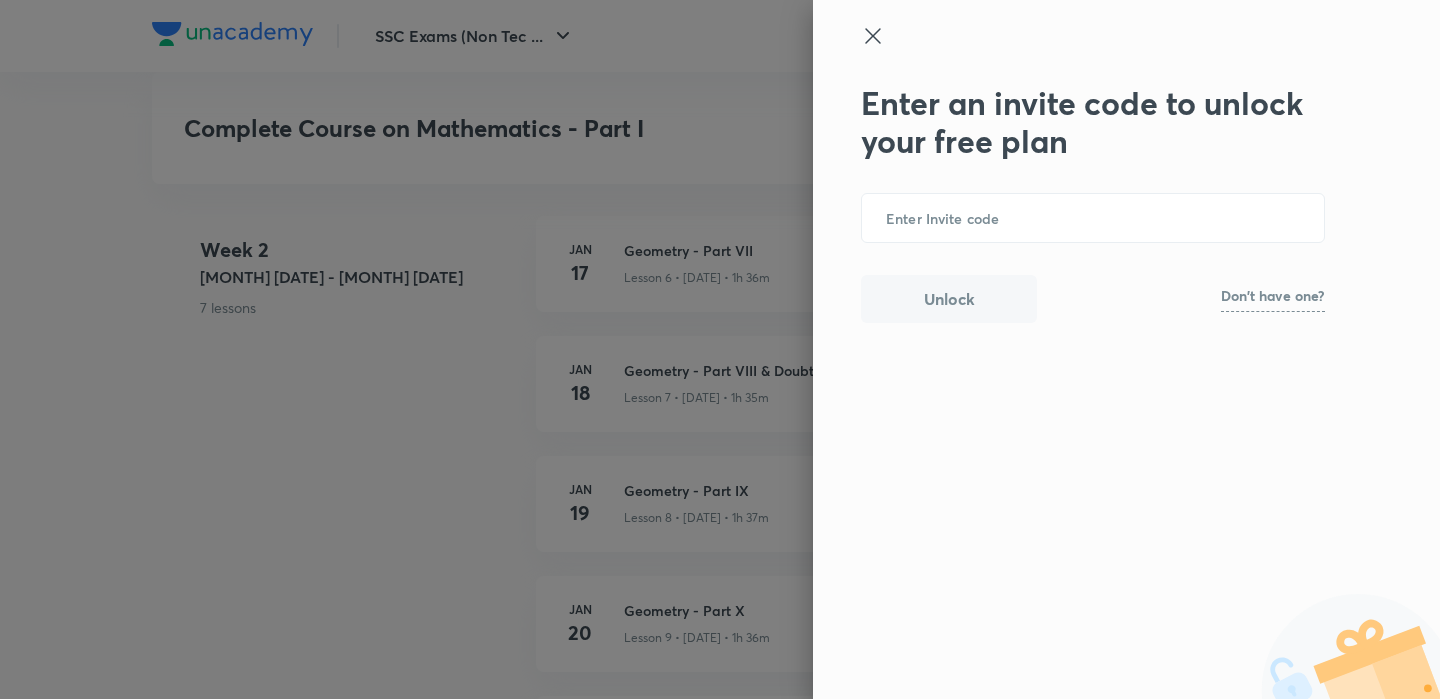 click on "Don't have one?" at bounding box center [1273, 296] 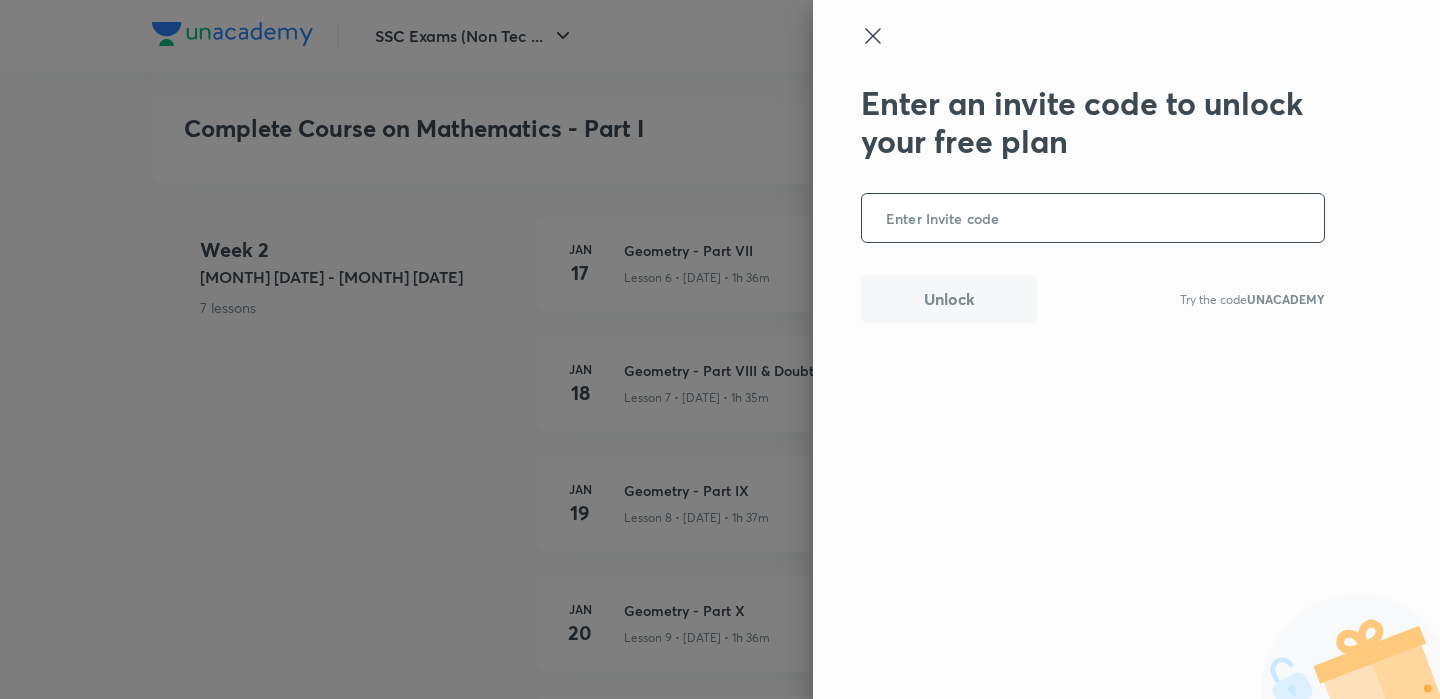 click at bounding box center (1093, 218) 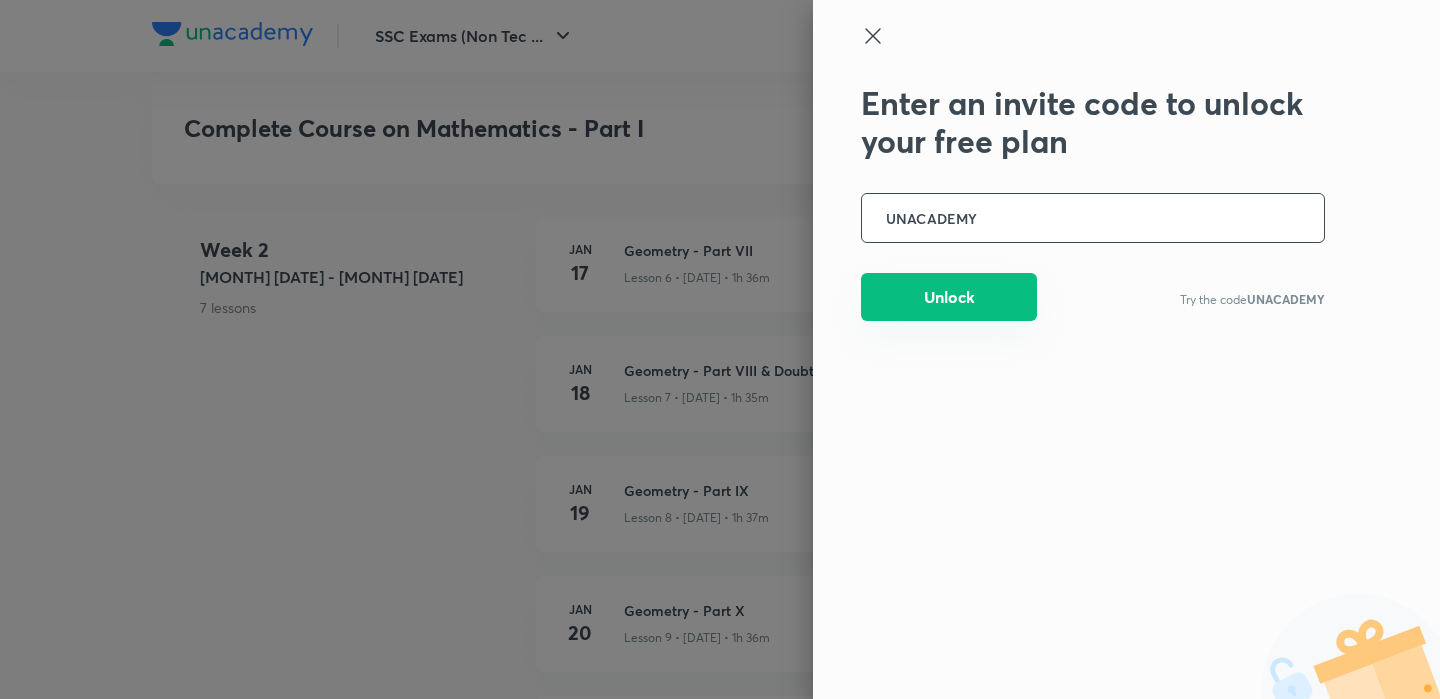 type on "UNACADEMY" 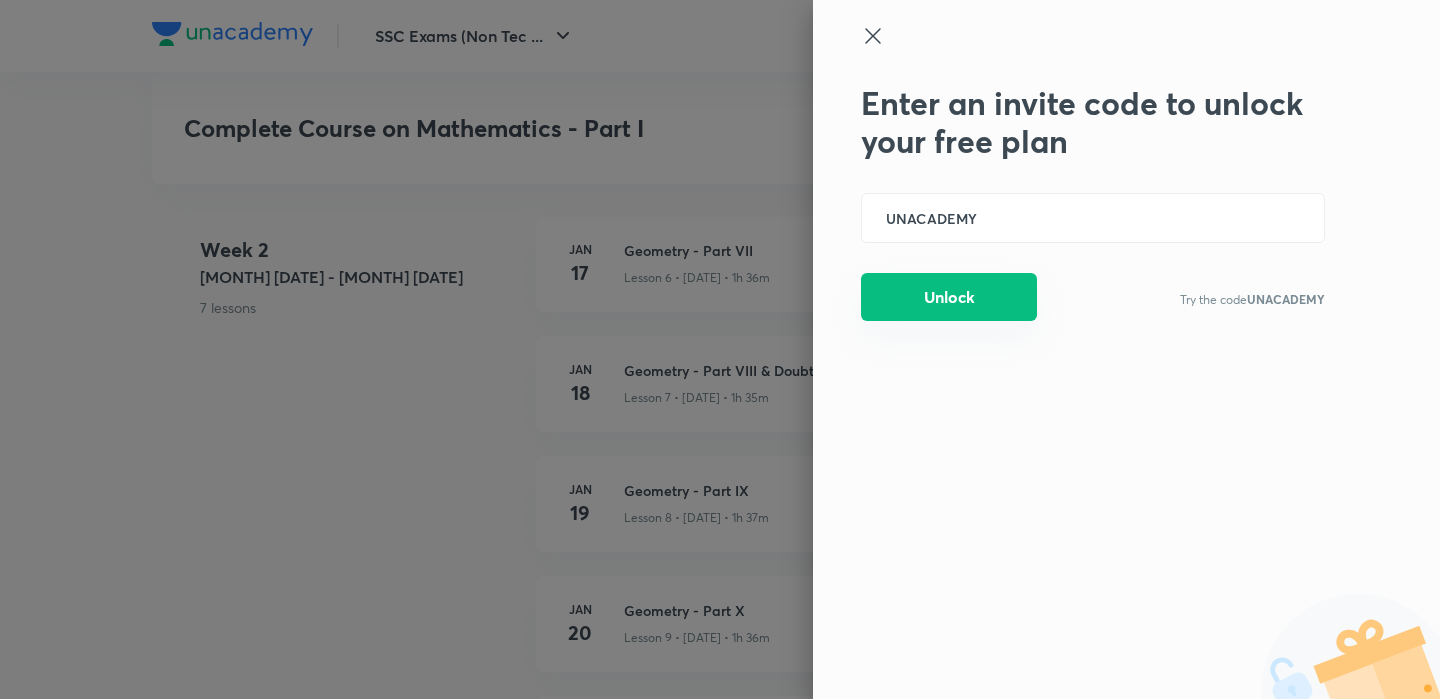 click on "Unlock" at bounding box center [949, 297] 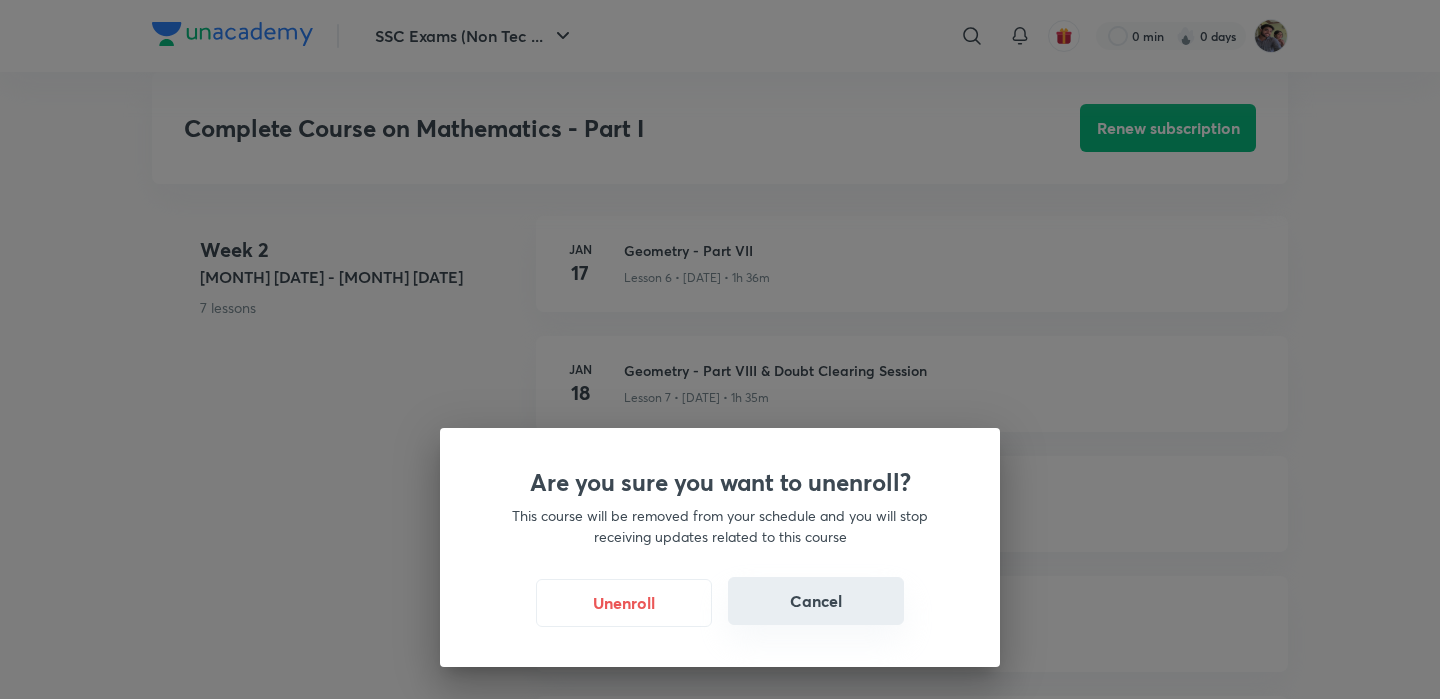 click on "Cancel" at bounding box center (816, 601) 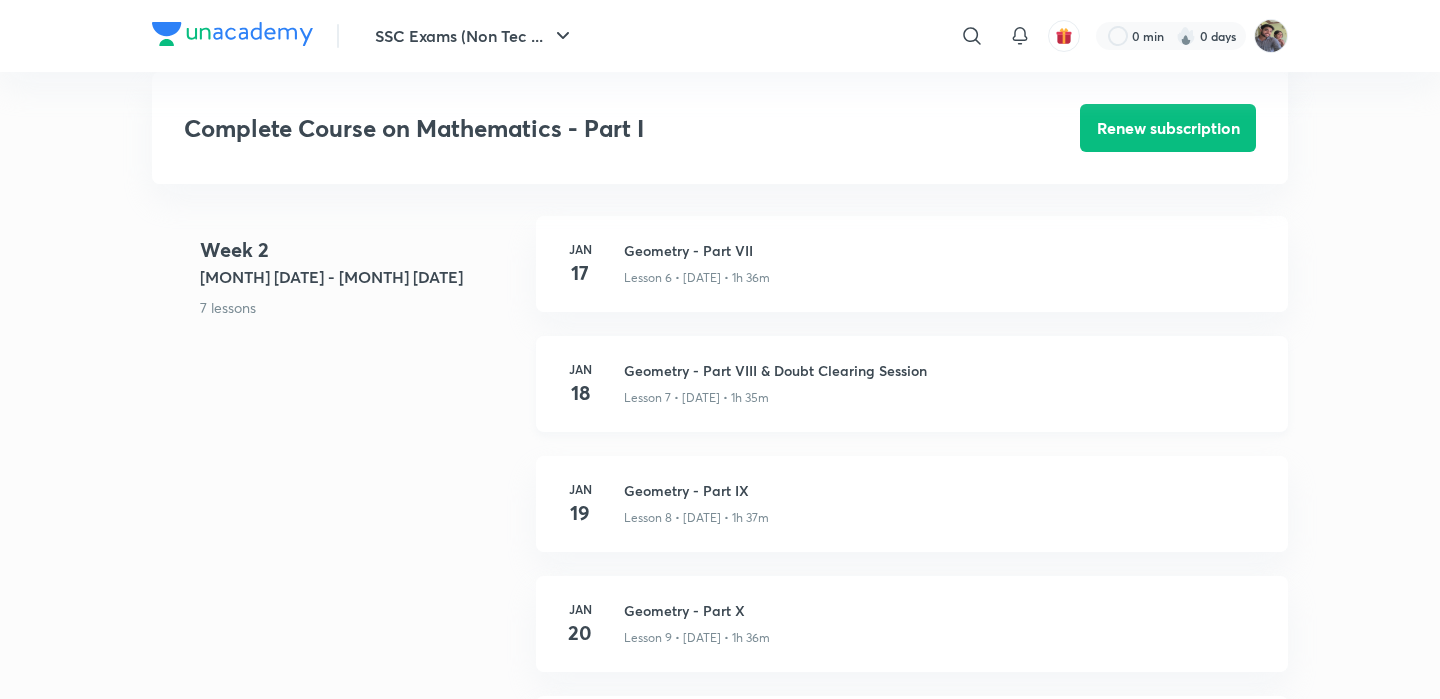 click on "Geometry - Part VIII & Doubt Clearing Session" at bounding box center (944, 370) 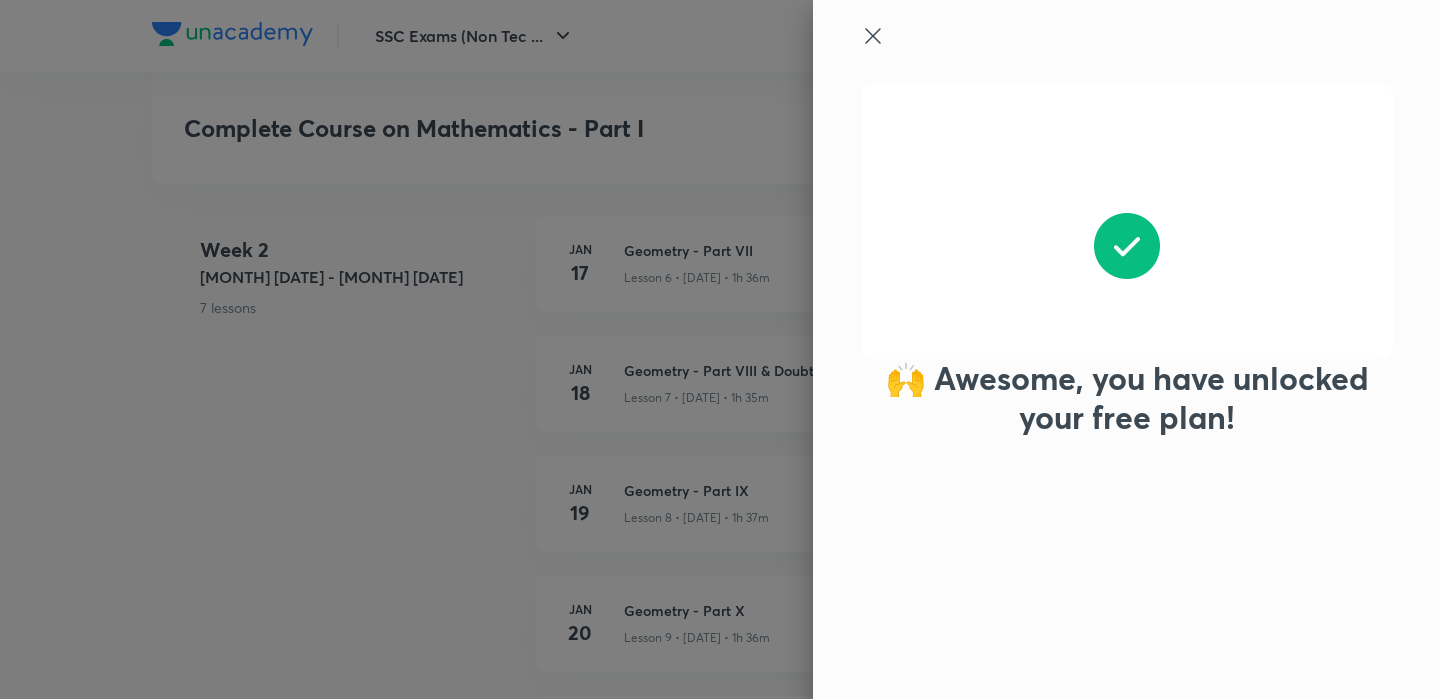 click on "🙌 Awesome, you have unlocked your free plan!" at bounding box center (1127, 397) 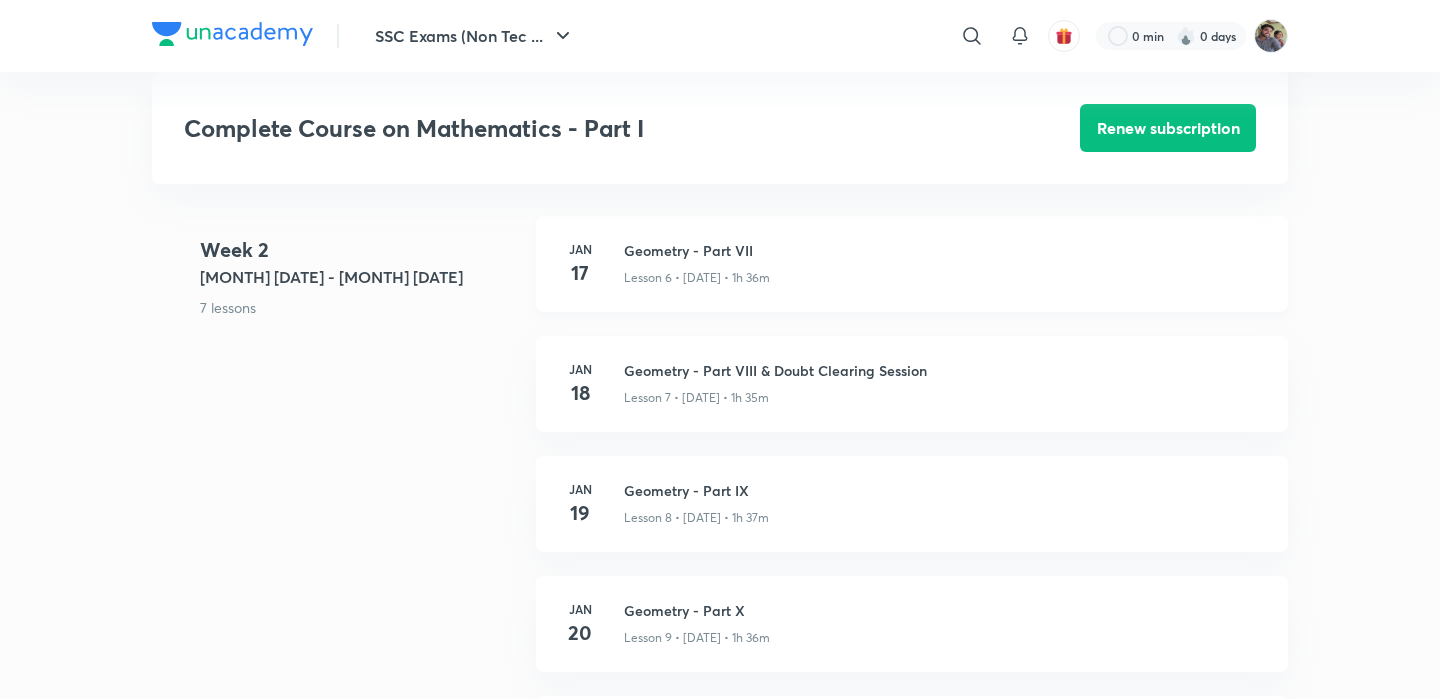 click on "Geometry - Part VII" at bounding box center [944, 250] 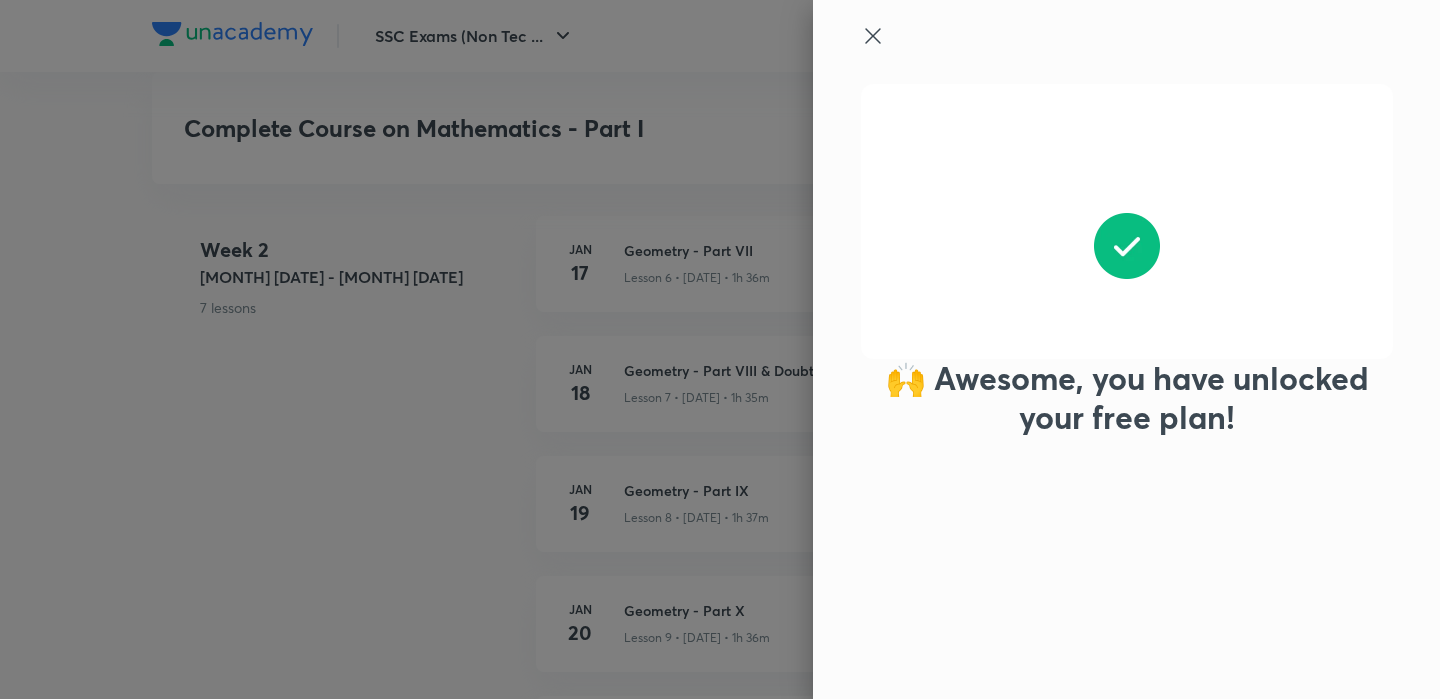 click 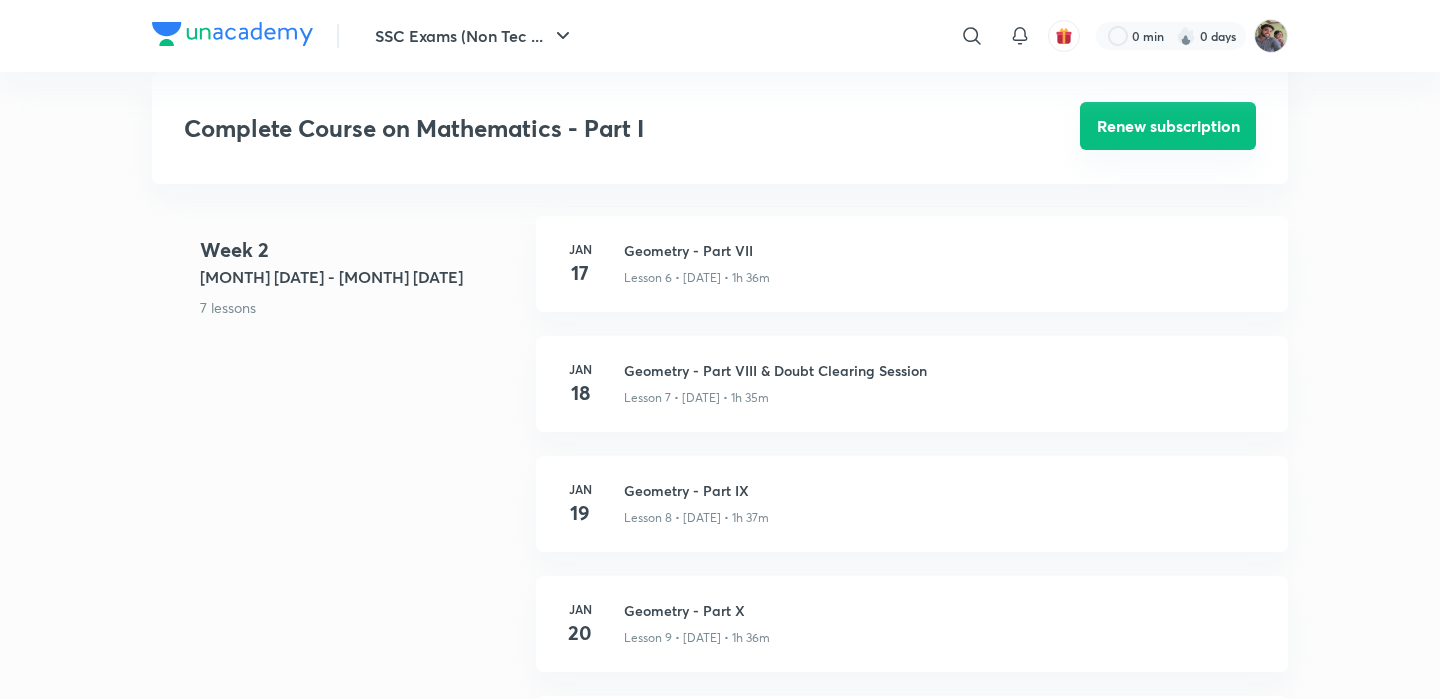click on "Renew subscription" at bounding box center [1168, 126] 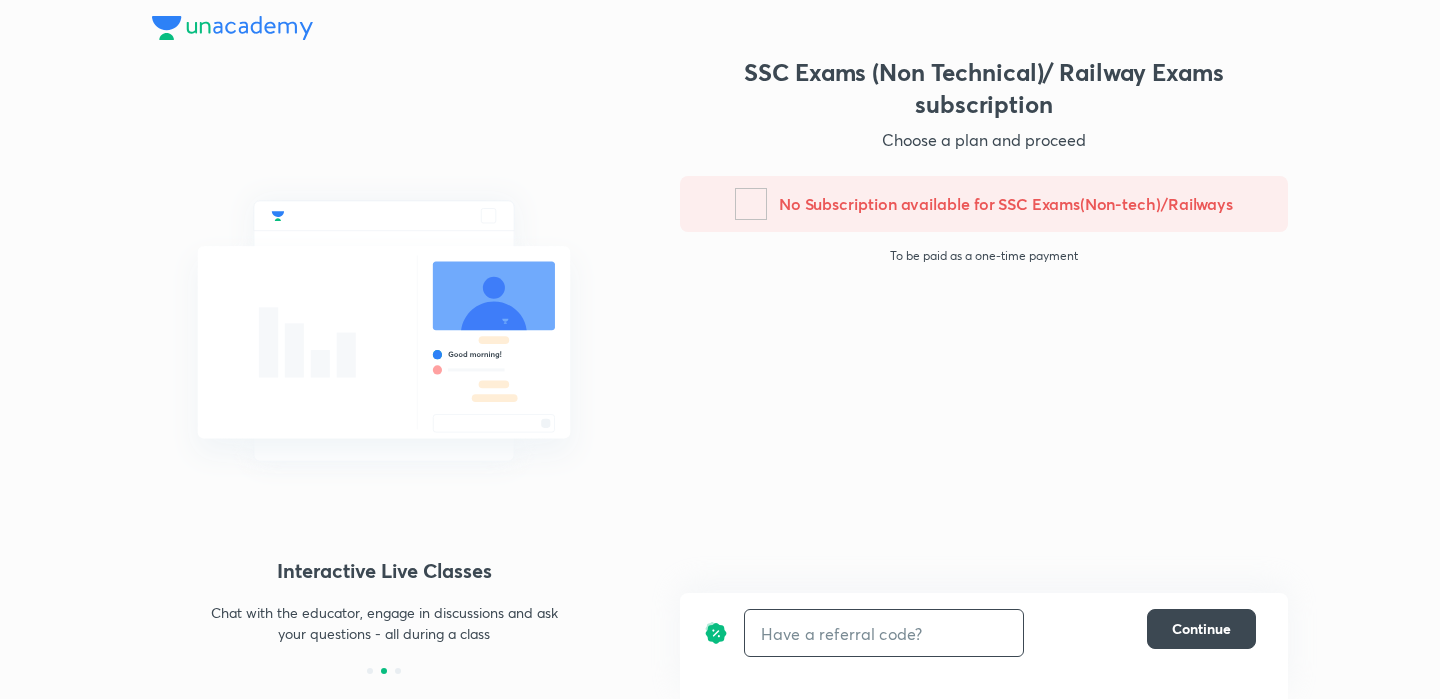 click at bounding box center (884, 633) 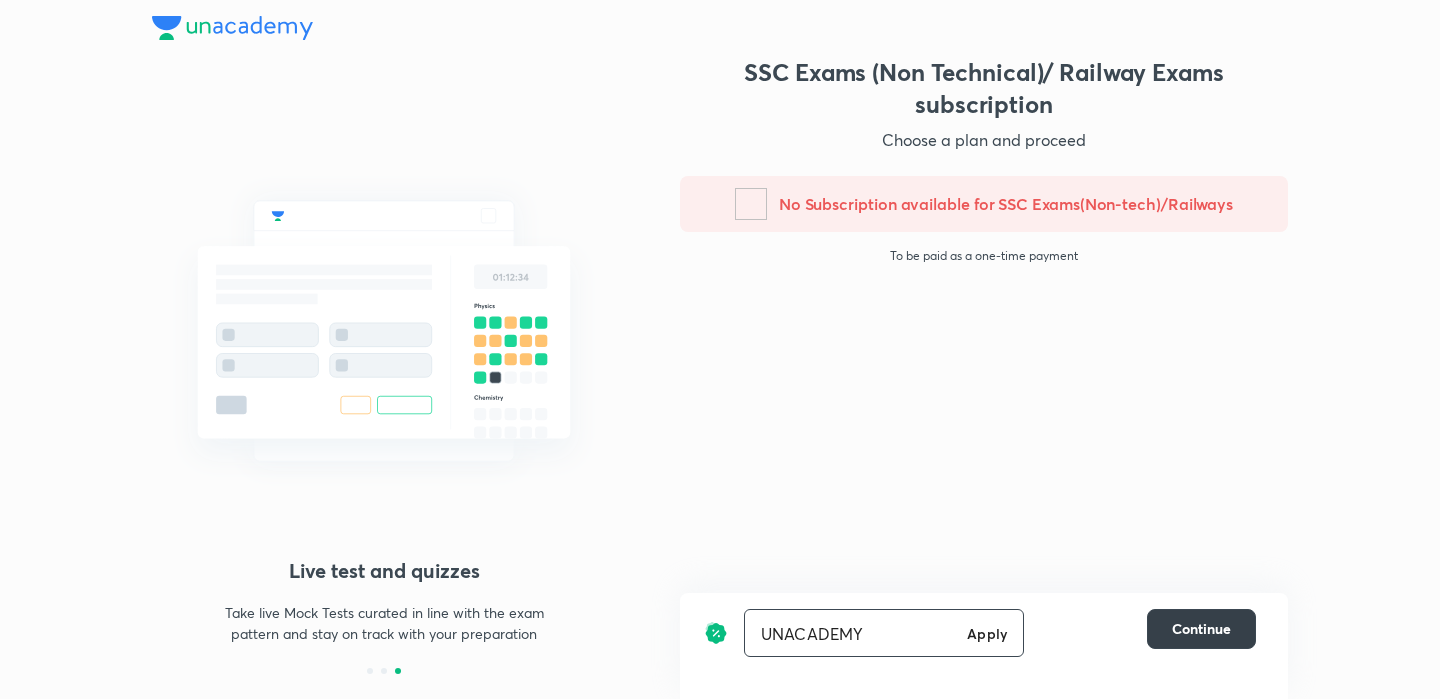 type on "UNACADEMY" 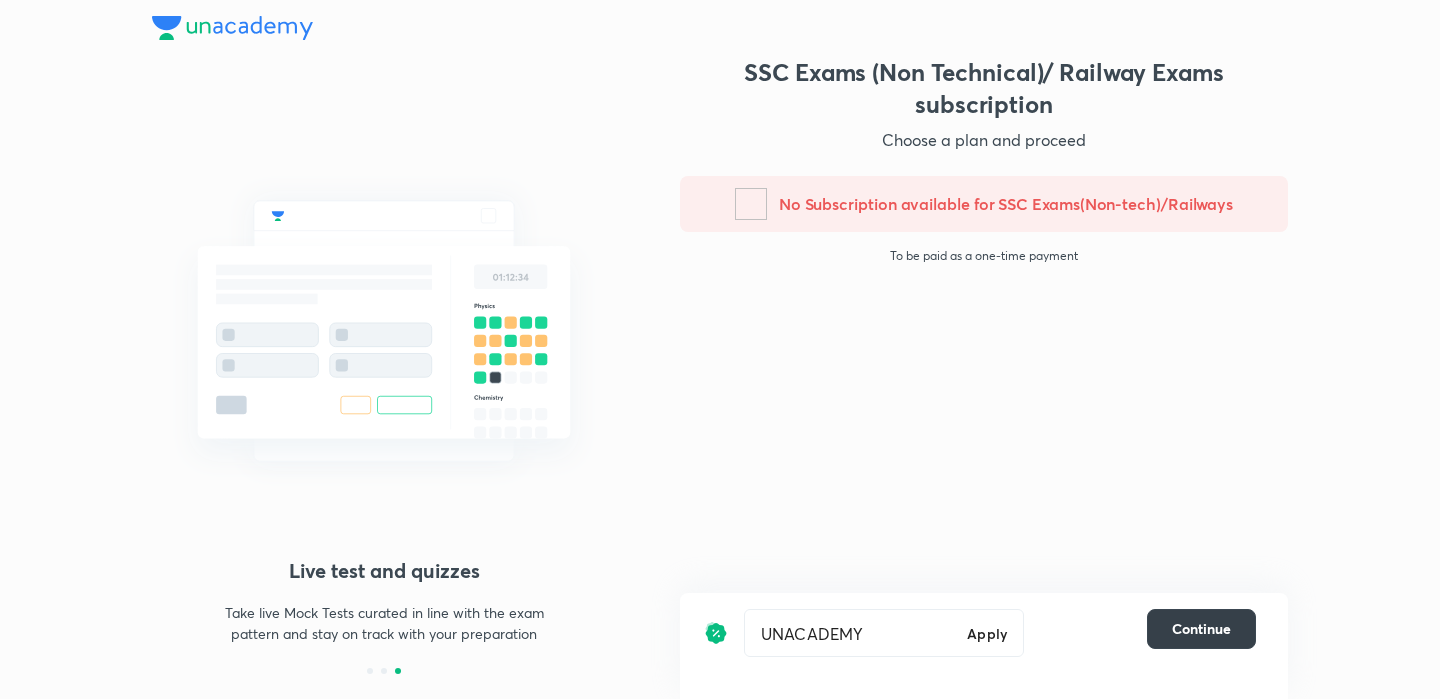 click on "Continue" at bounding box center [1201, 629] 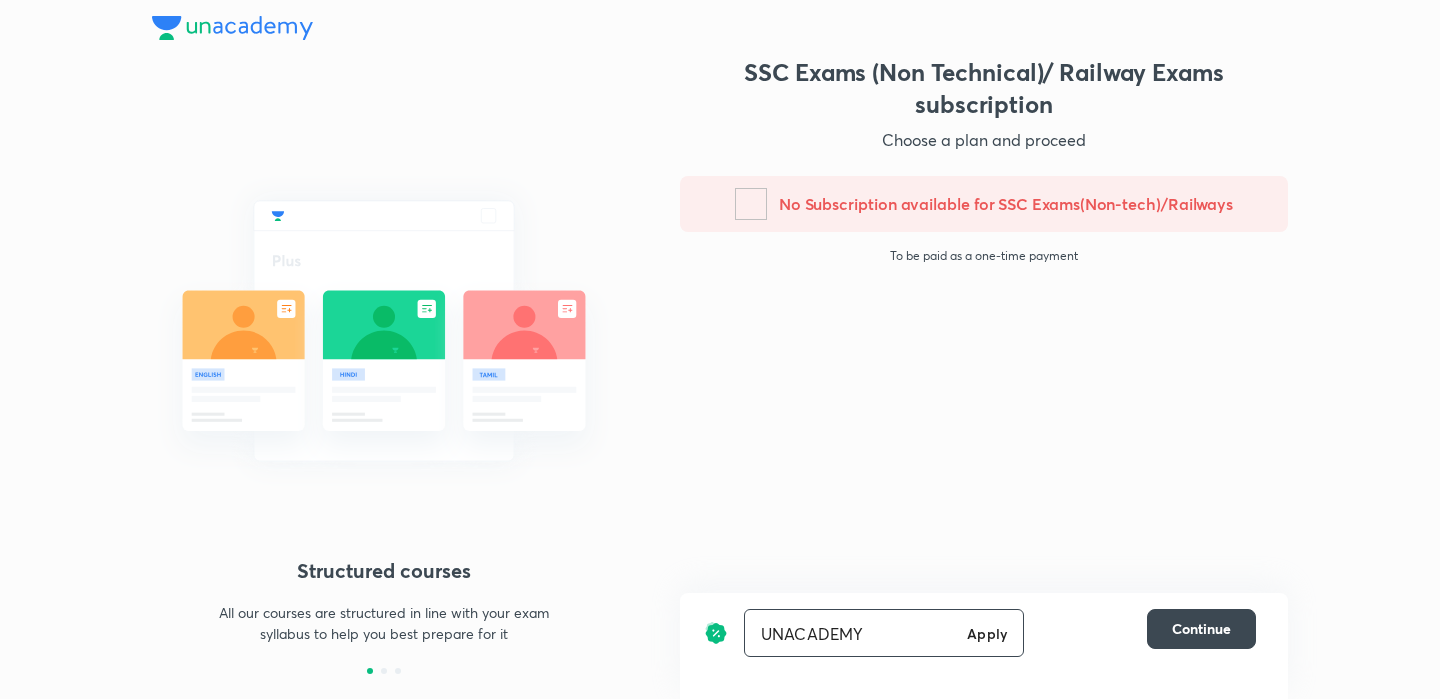 click on "Apply" at bounding box center (987, 633) 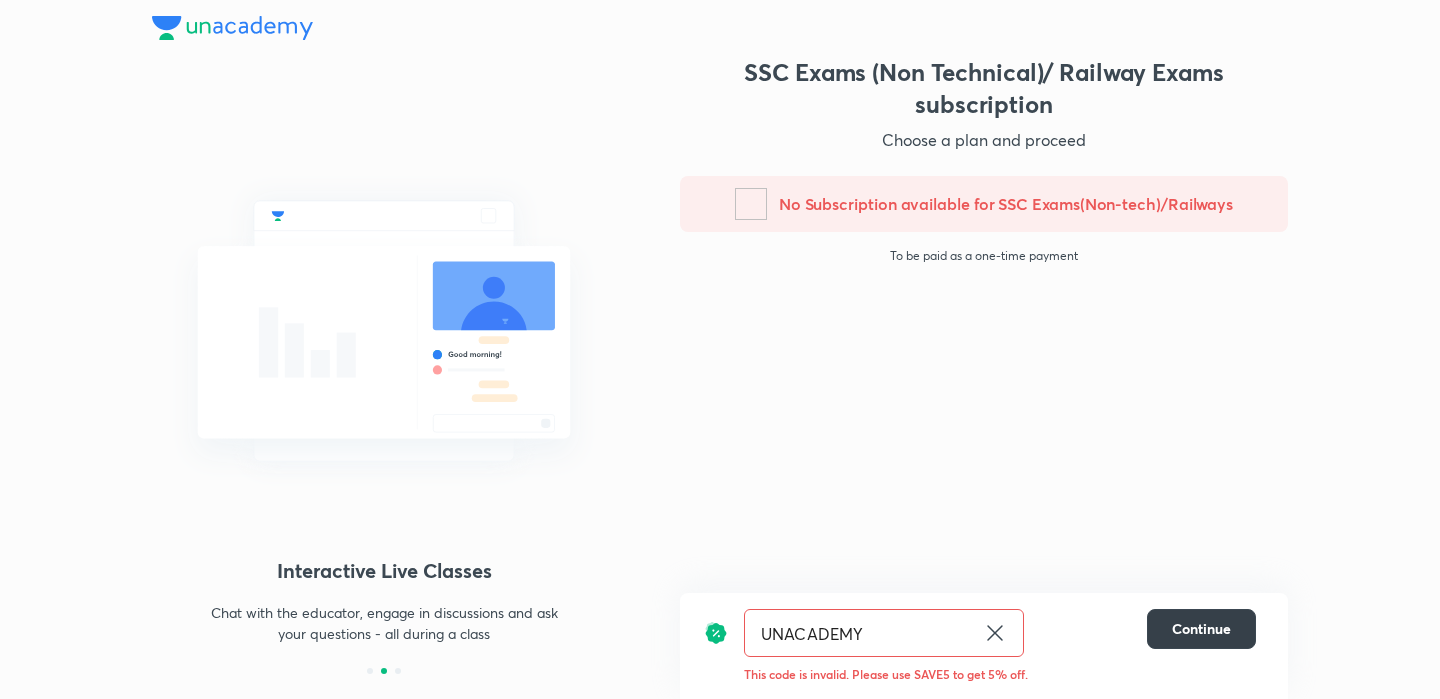 click on "Continue" at bounding box center [1201, 629] 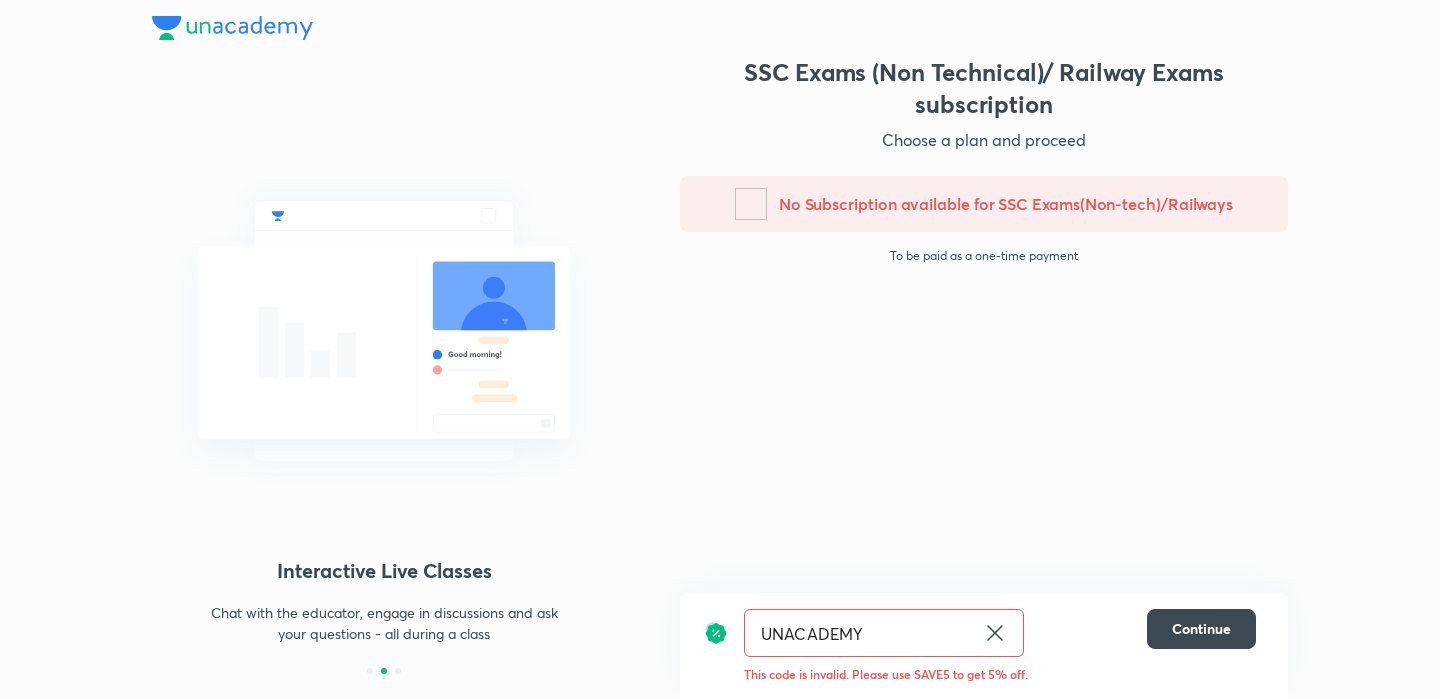 click on "No Subscription available for SSC Exams(Non-tech)/Railways" at bounding box center (1006, 204) 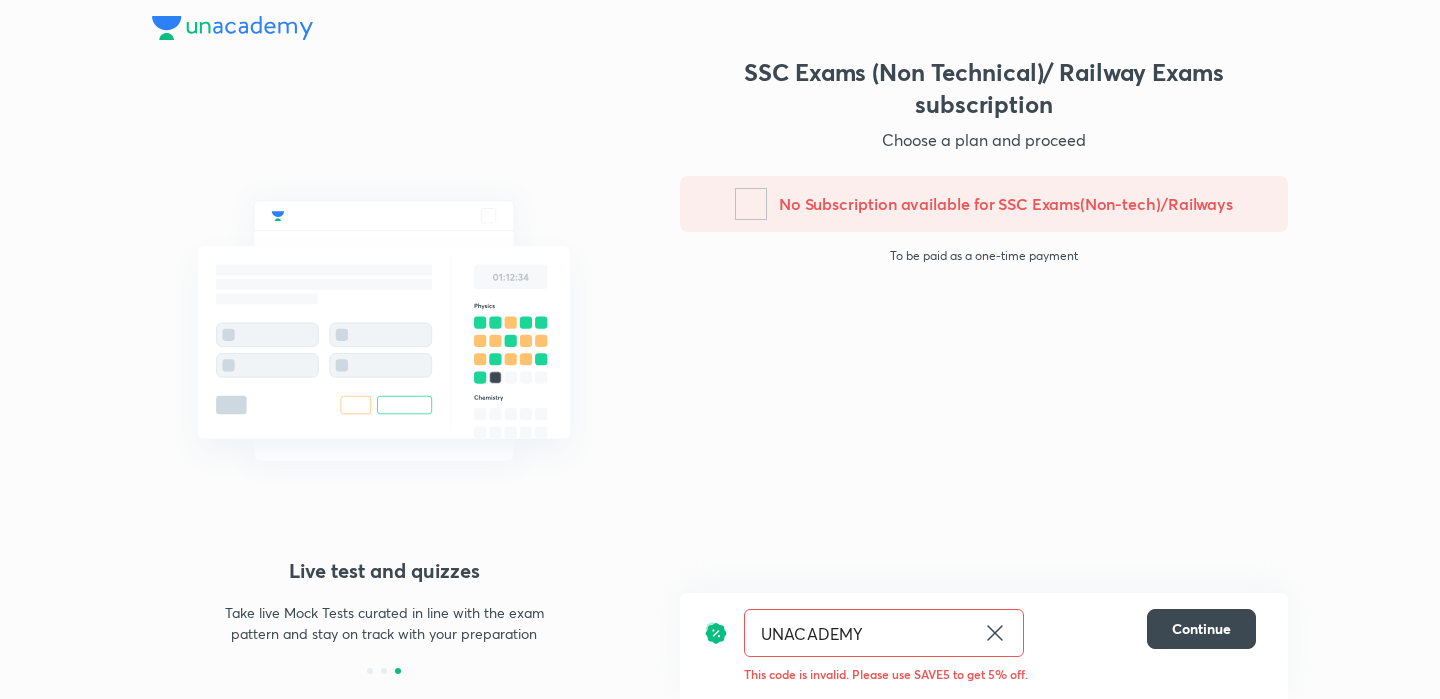 click on "SSC Exams (Non Technical)/ Railway Exams subscription Choose a plan and proceed No Subscription available for SSC Exams(Non-tech)/Railways  To be paid as a one-time payment UNACADEMY ​ Continue This code is invalid. Please use SAVE5 to get 5% off." at bounding box center [984, 365] 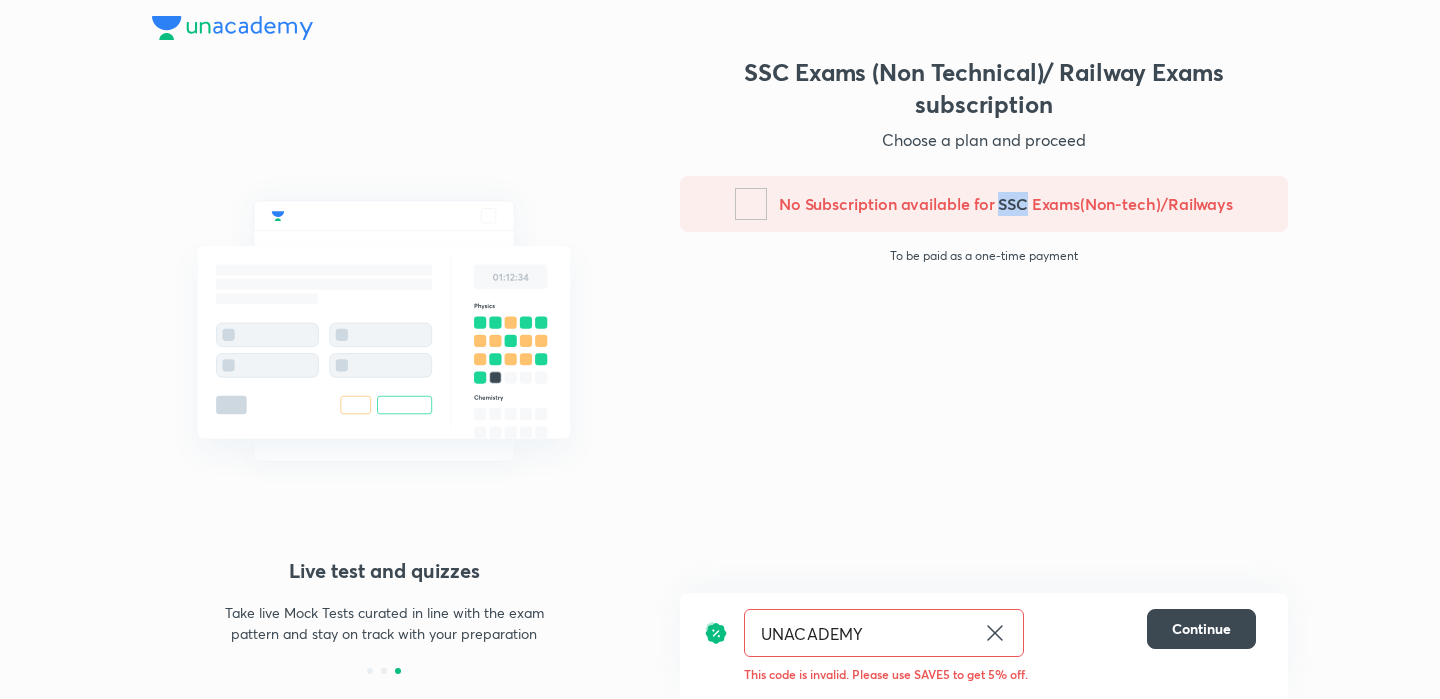 click on "No Subscription available for SSC Exams(Non-tech)/Railways" at bounding box center [1006, 204] 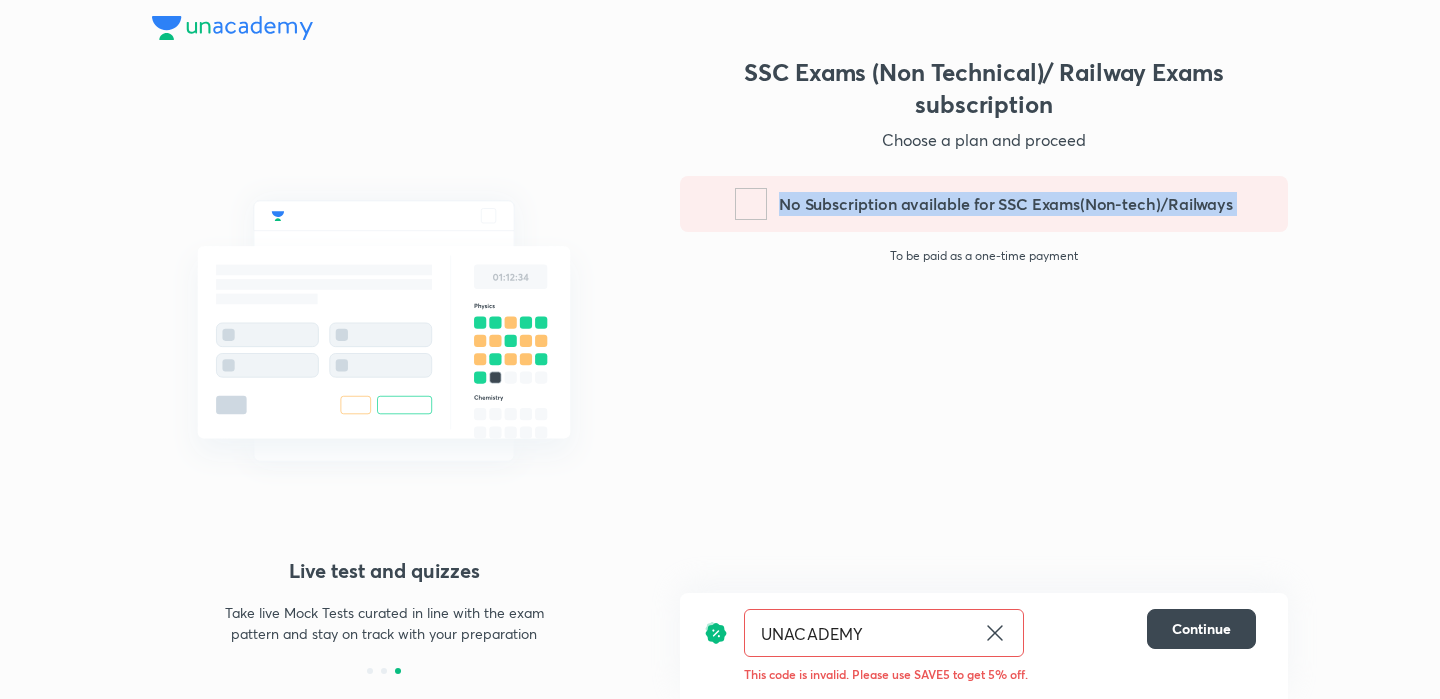 click on "No Subscription available for SSC Exams(Non-tech)/Railways" at bounding box center (1006, 204) 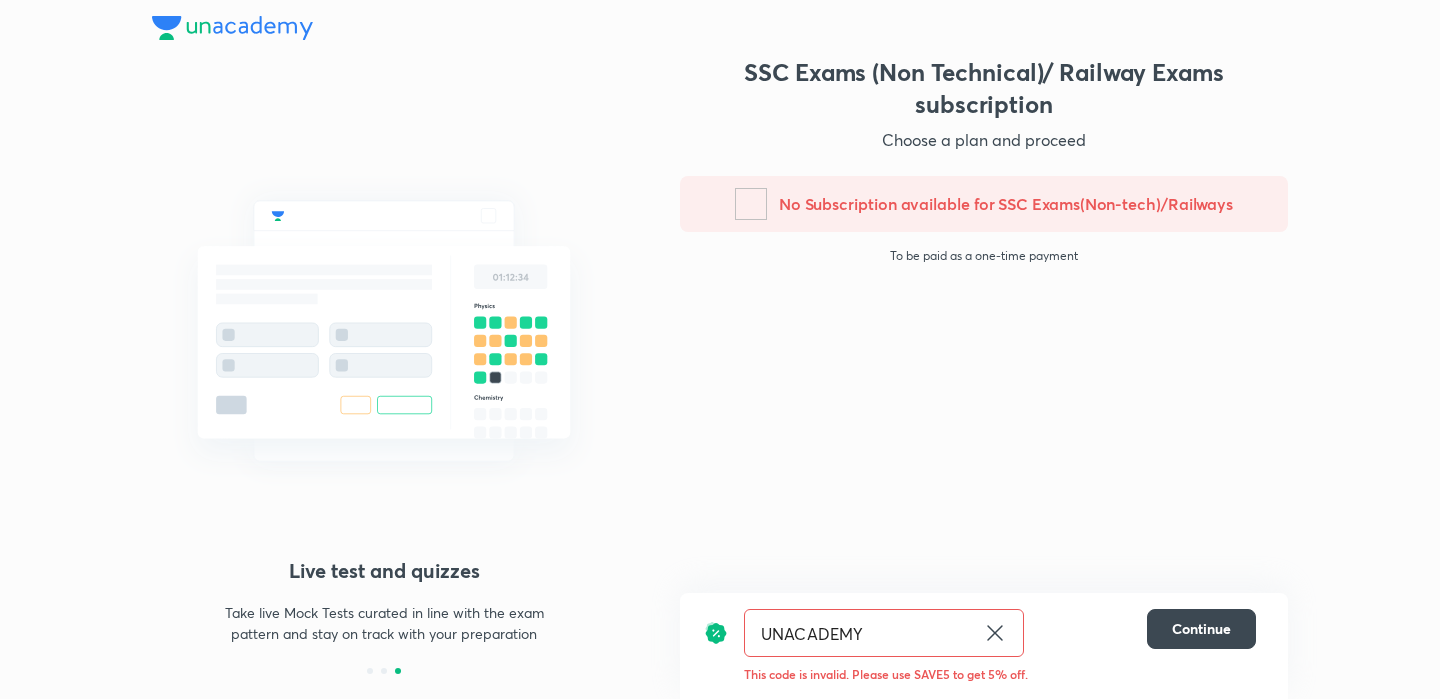 click on "SSC Exams (Non Technical)/ Railway Exams subscription Choose a plan and proceed No Subscription available for SSC Exams(Non-tech)/Railways  To be paid as a one-time payment UNACADEMY ​ Continue This code is invalid. Please use SAVE5 to get 5% off." at bounding box center (984, 365) 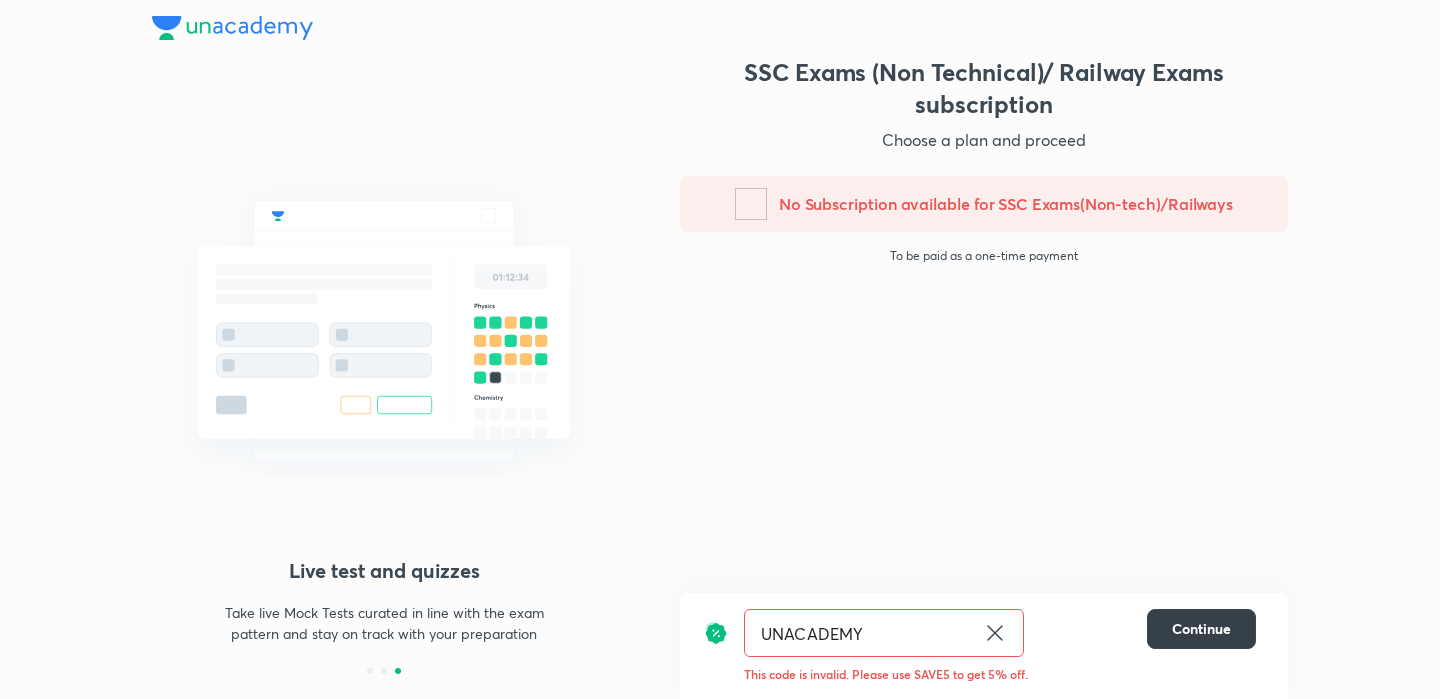 click on "Continue" at bounding box center (1201, 629) 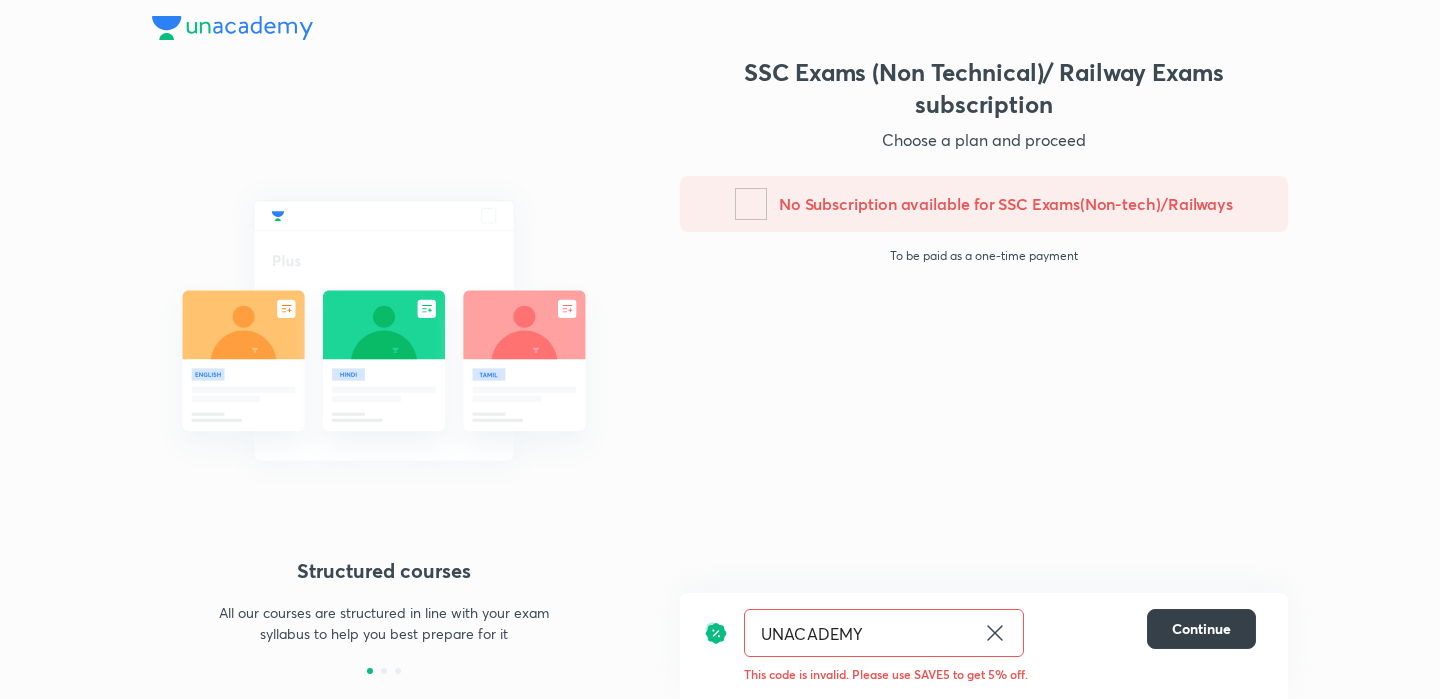 click on "Continue" at bounding box center [1201, 629] 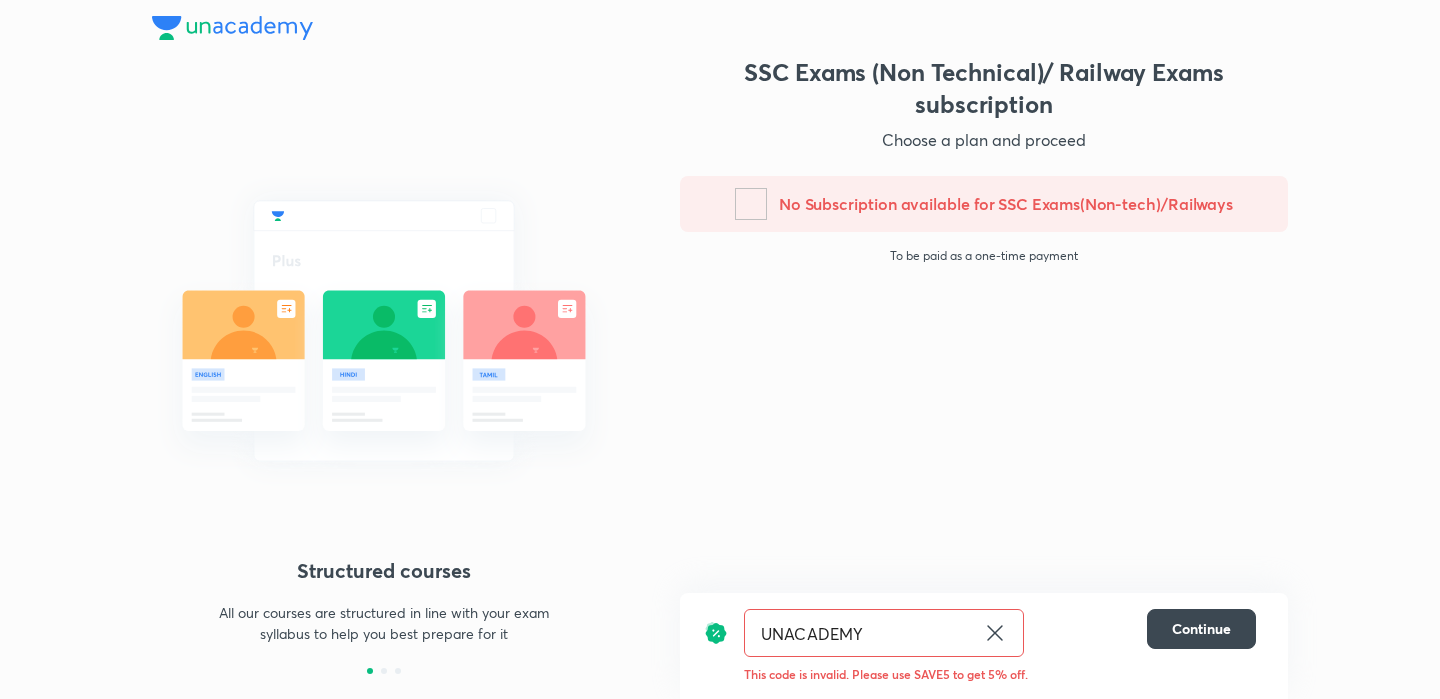 click at bounding box center [232, 28] 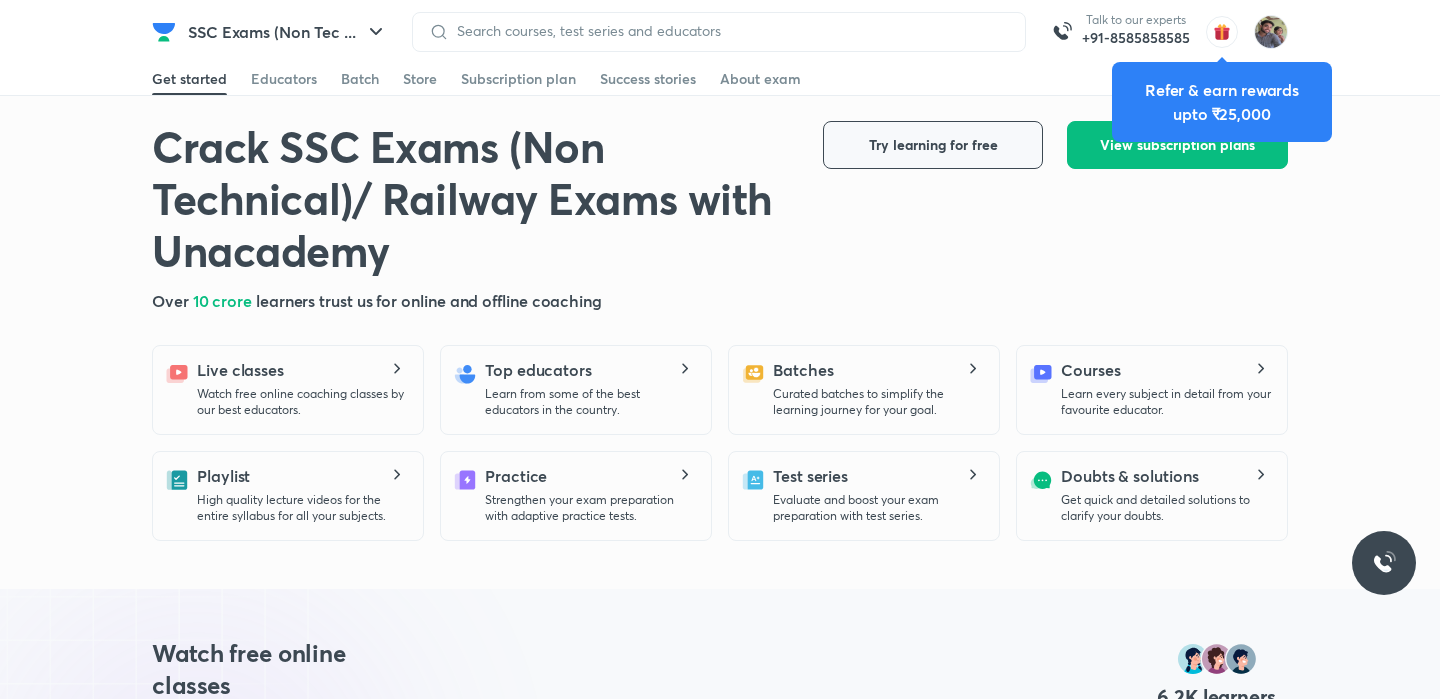 scroll, scrollTop: 0, scrollLeft: 0, axis: both 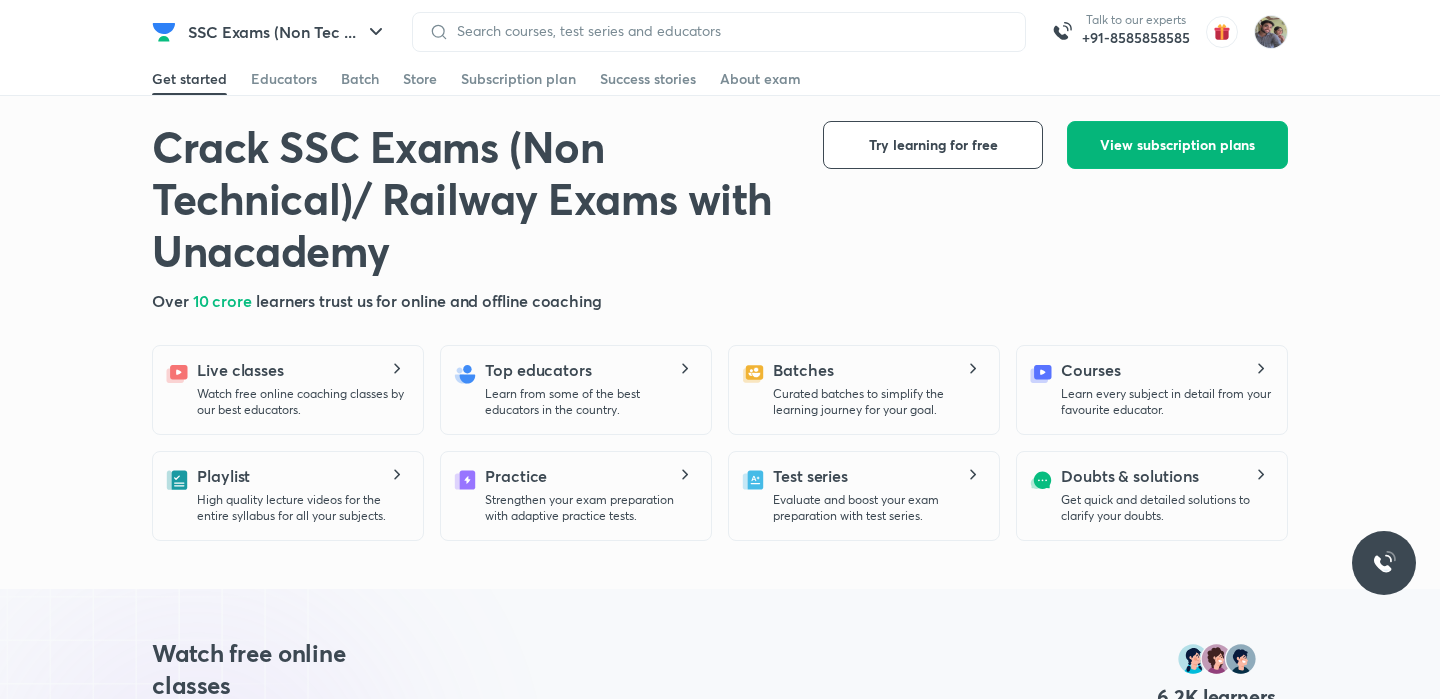 click on "View subscription plans" at bounding box center [1177, 145] 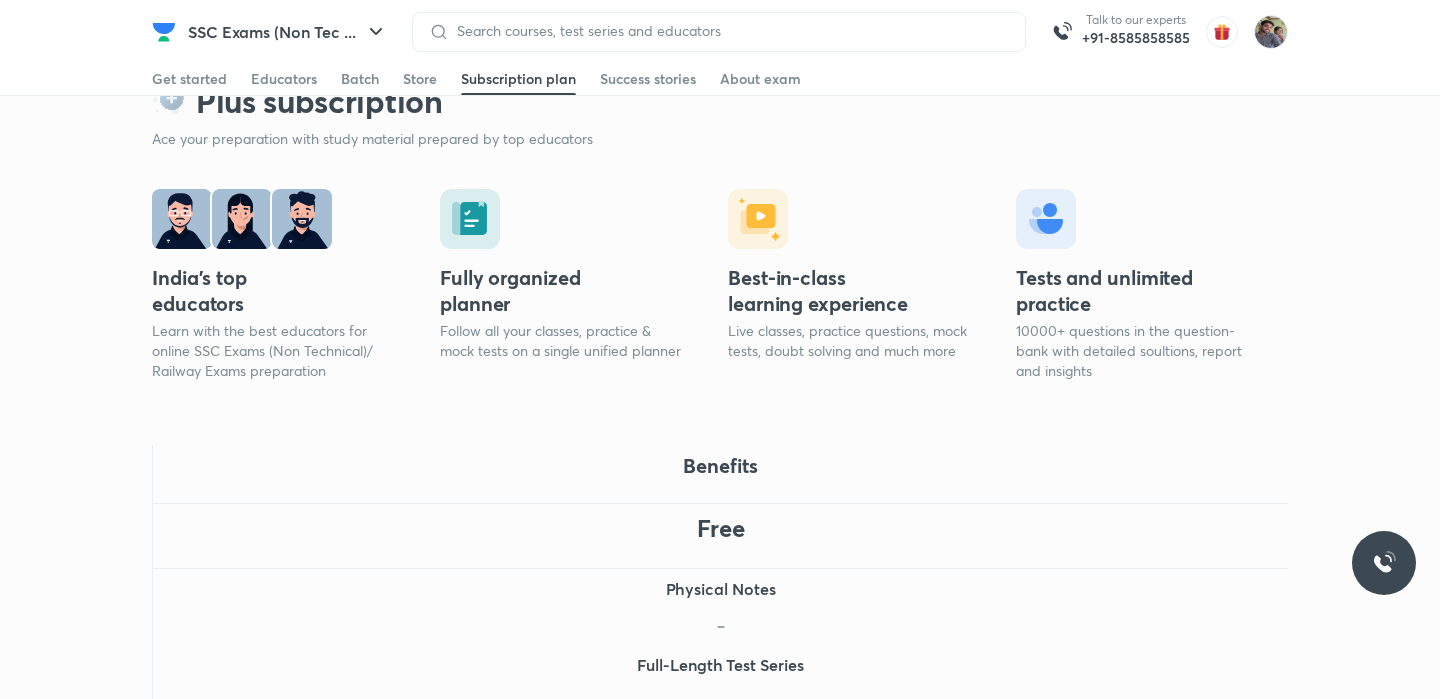 scroll, scrollTop: 403, scrollLeft: 0, axis: vertical 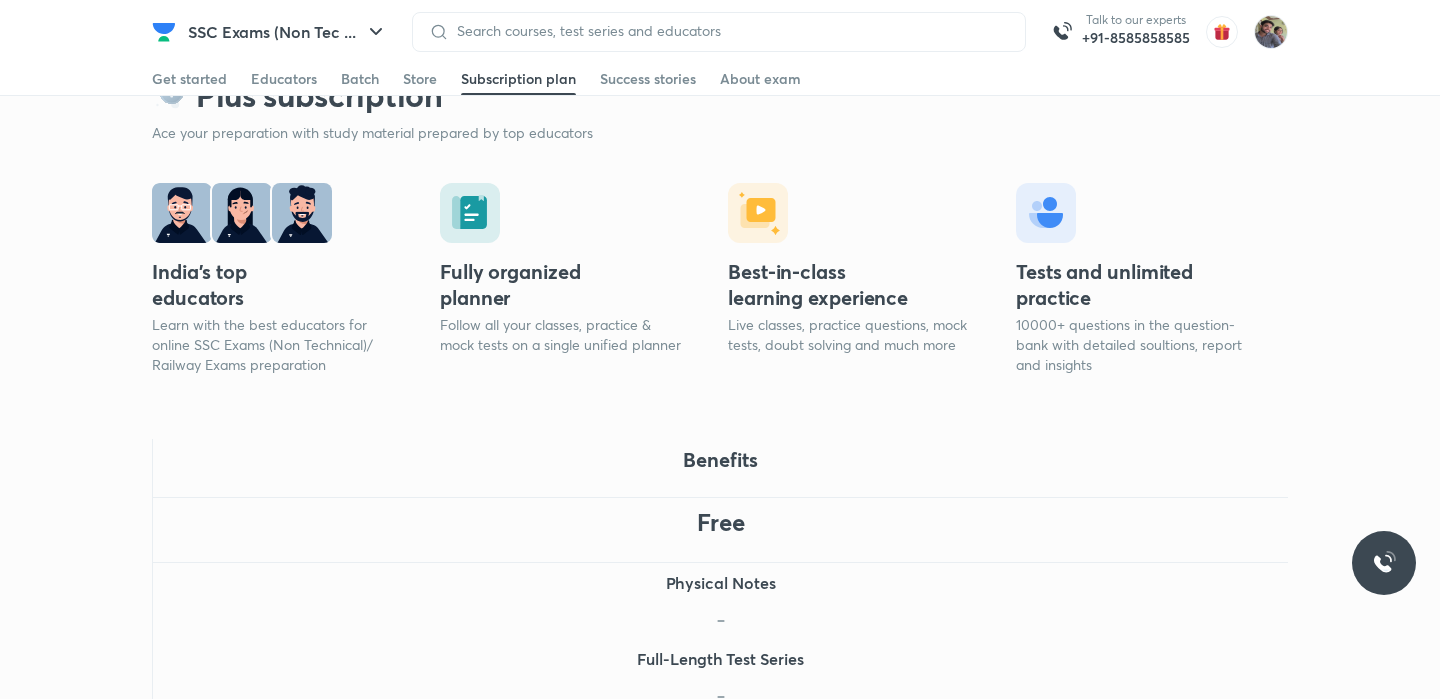 click on "Free" at bounding box center [720, 530] 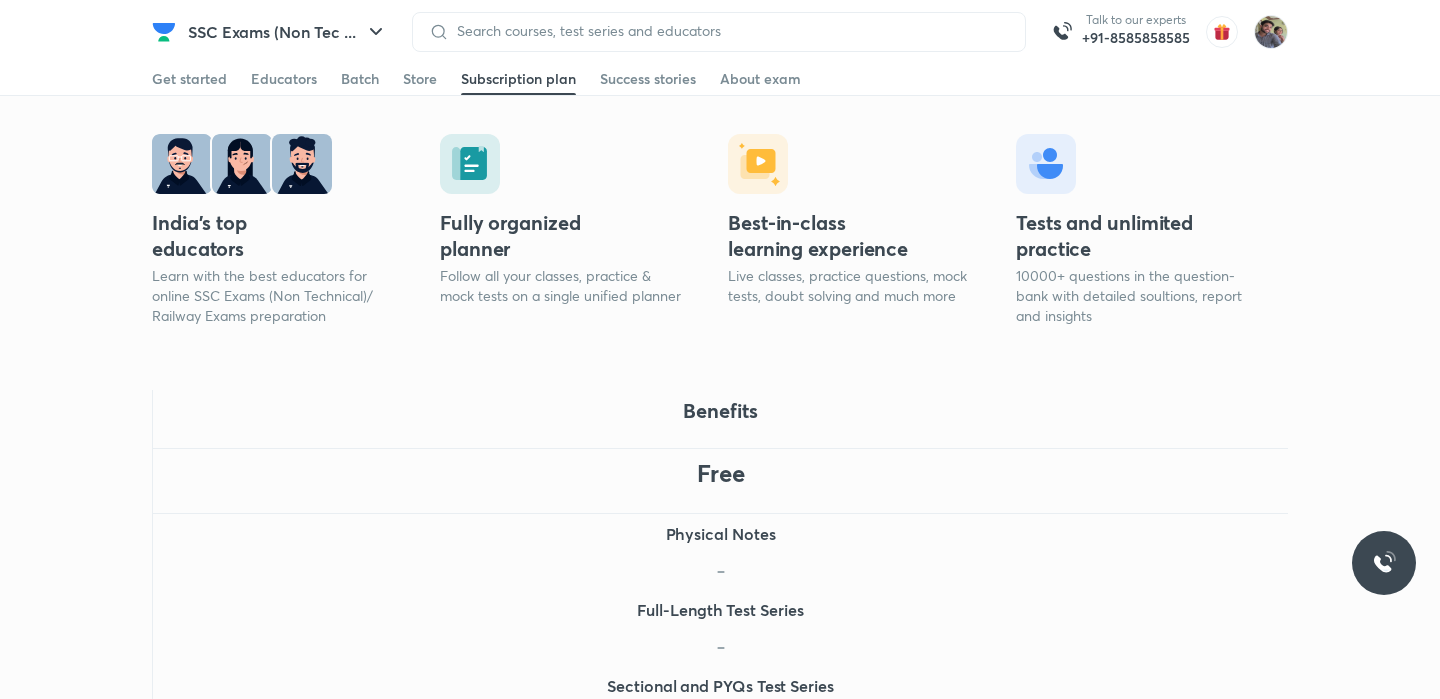 scroll, scrollTop: 0, scrollLeft: 0, axis: both 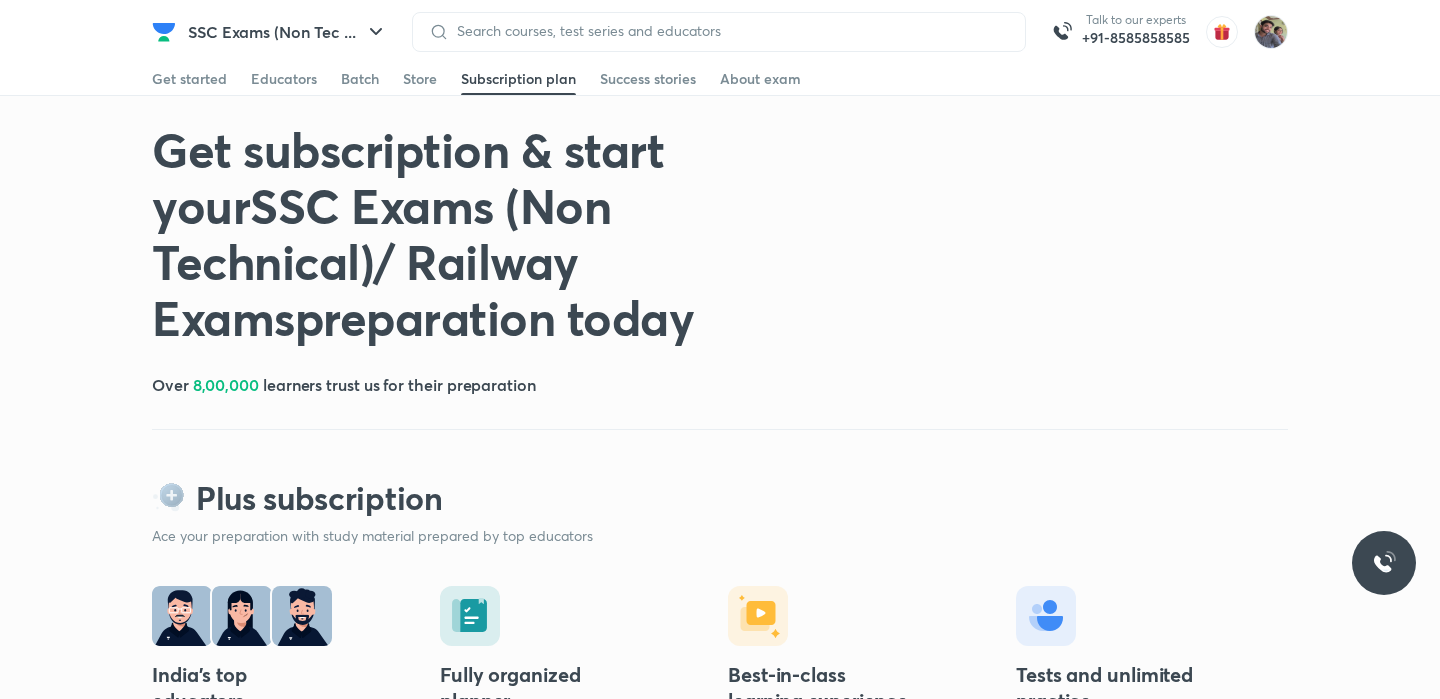 click on "Subscription plan" at bounding box center [518, 79] 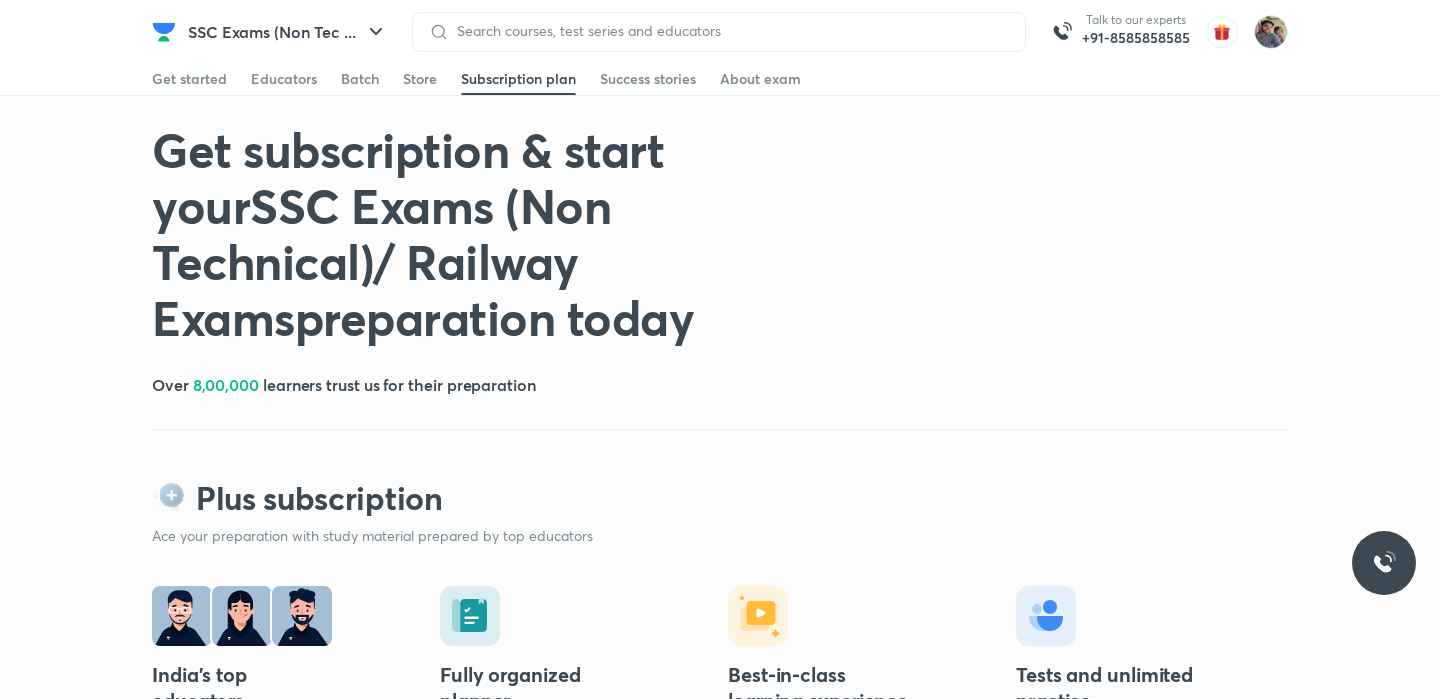 click on "Get subscription & start your  SSC Exams (Non Technical)/ Railway Exams  preparation today" at bounding box center (493, 233) 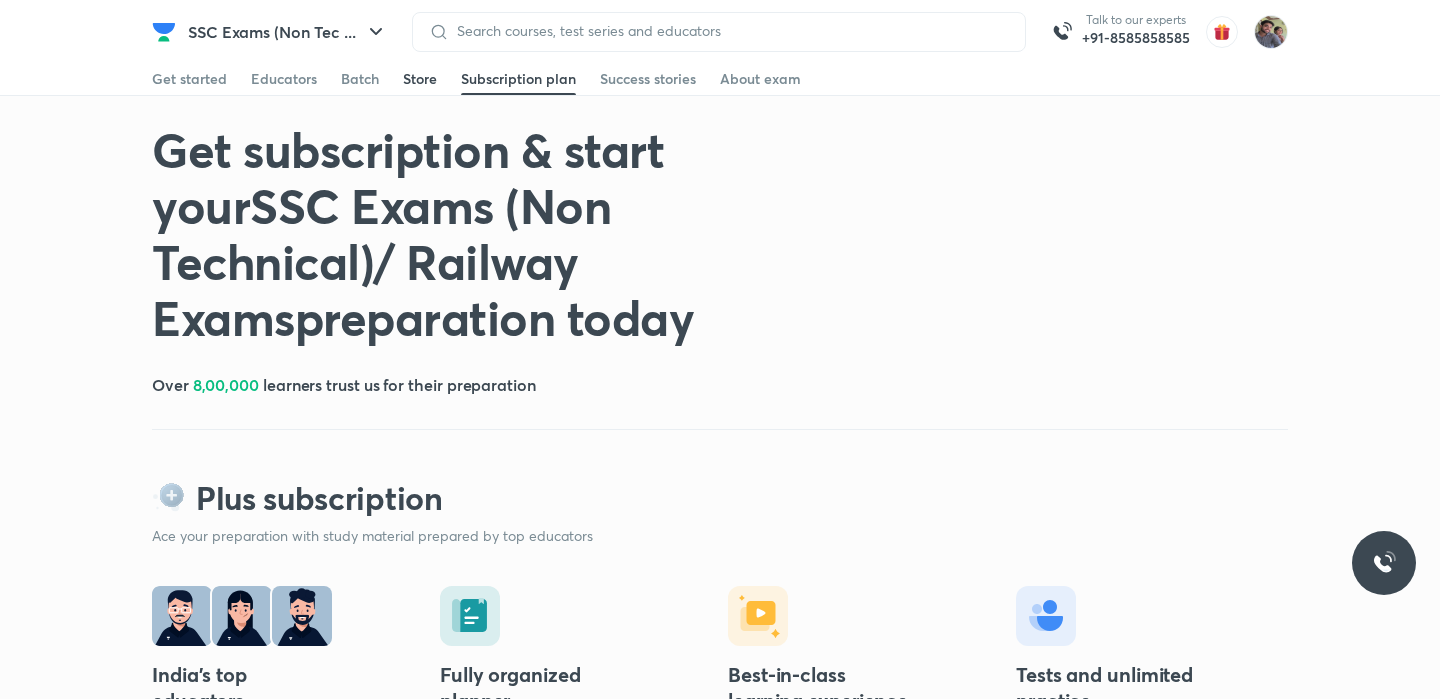 click on "Store" at bounding box center (420, 79) 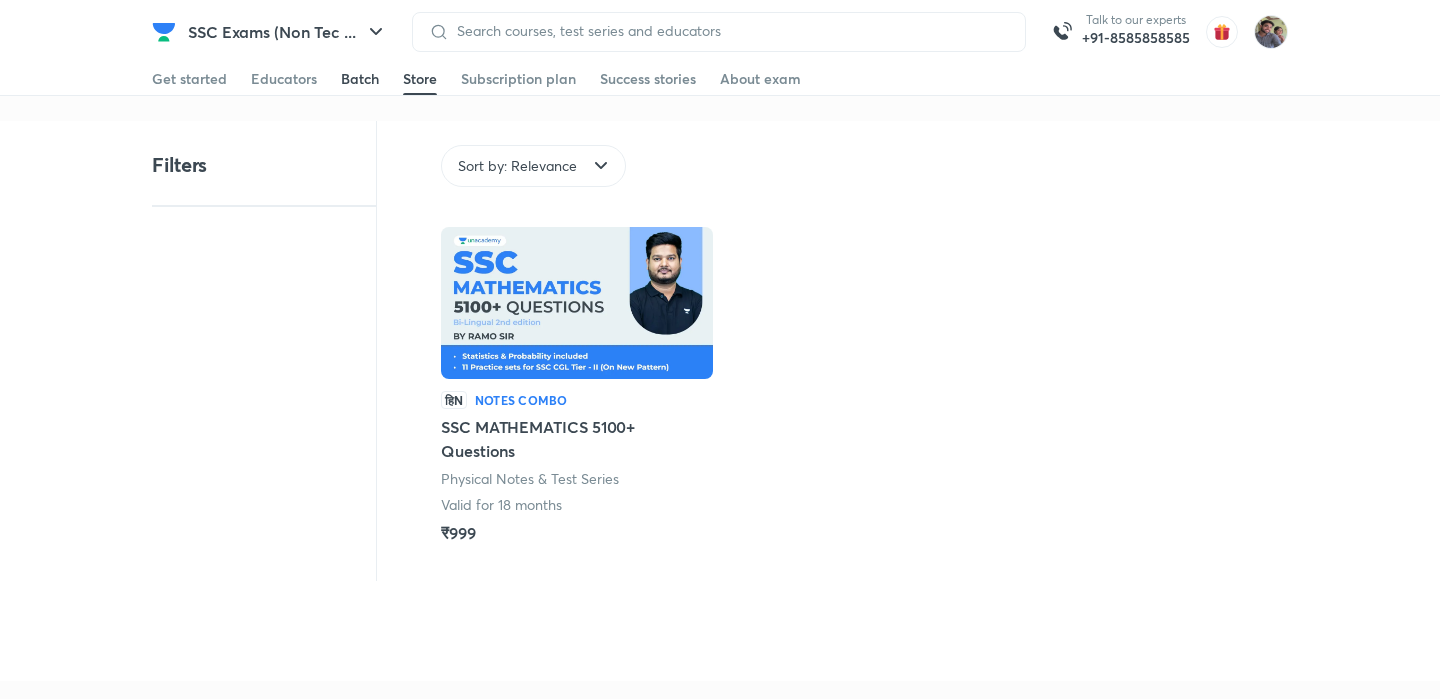 click on "Batch" at bounding box center [360, 79] 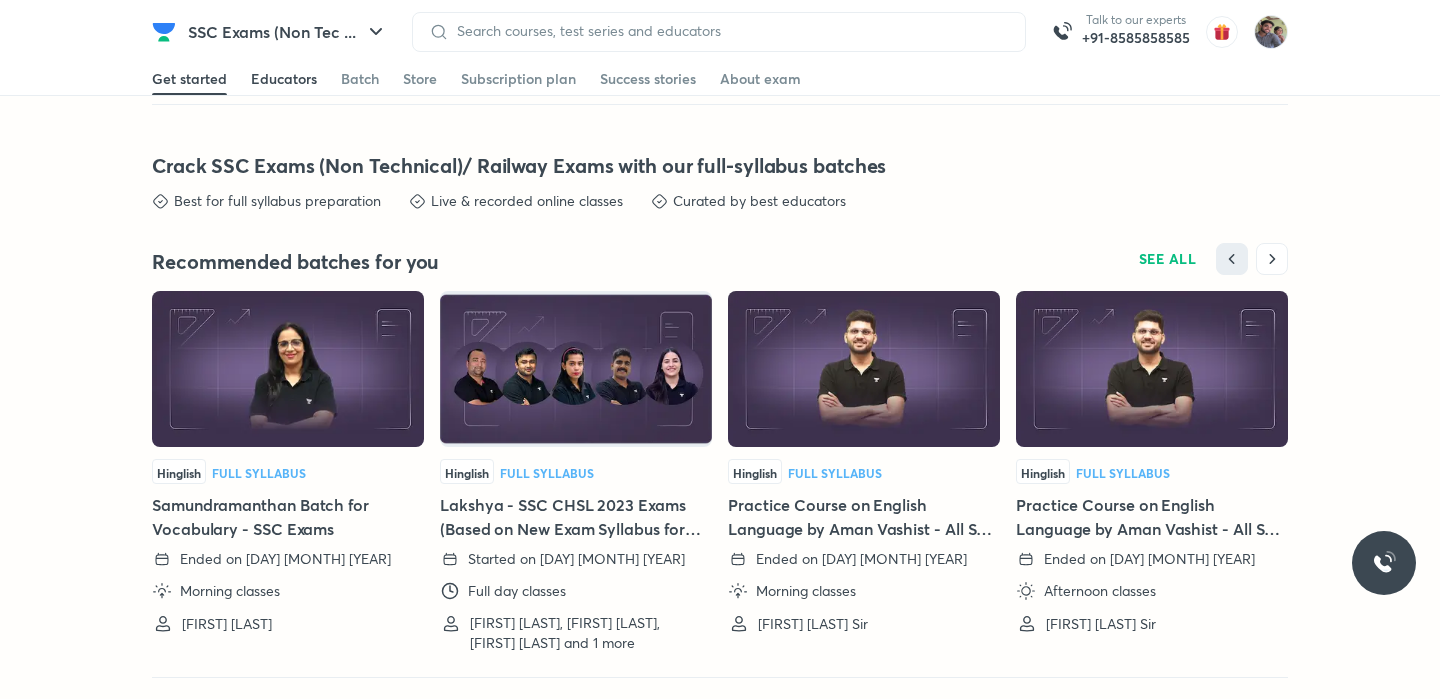 scroll, scrollTop: 3328, scrollLeft: 0, axis: vertical 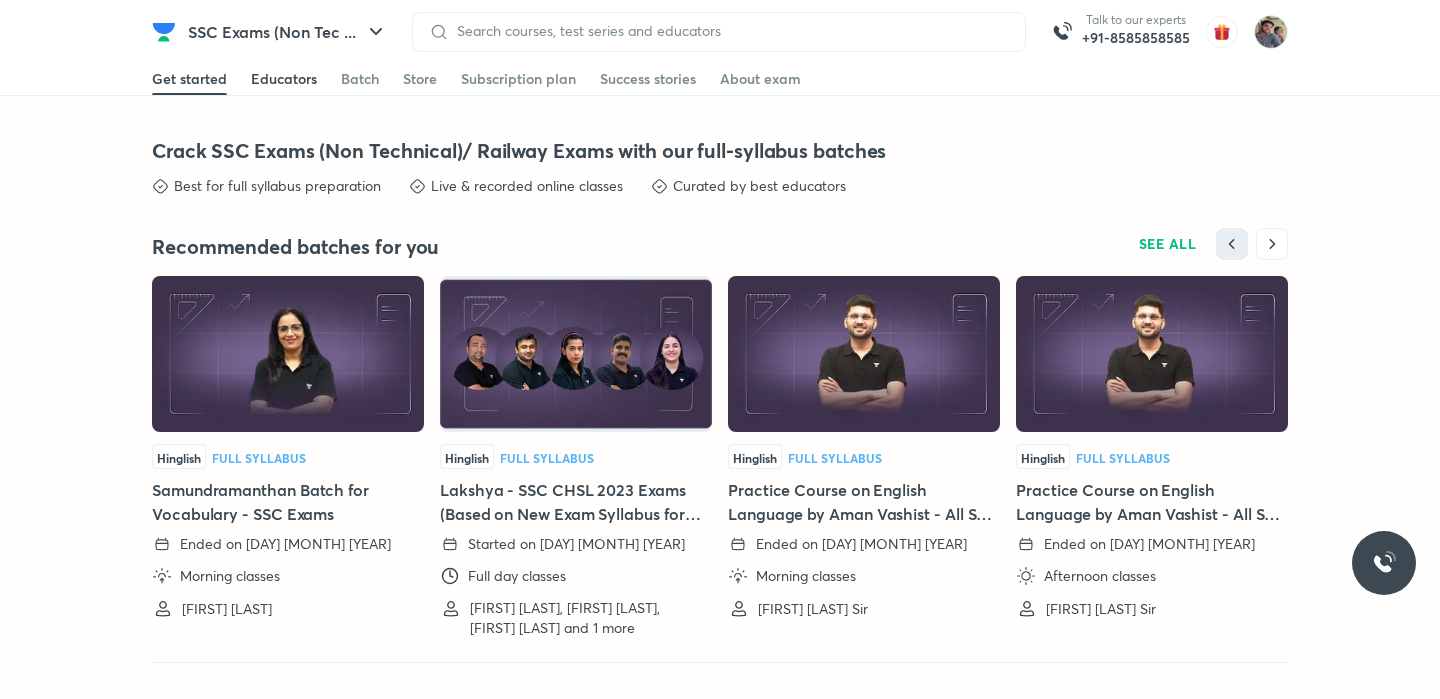 click on "Educators" at bounding box center [284, 79] 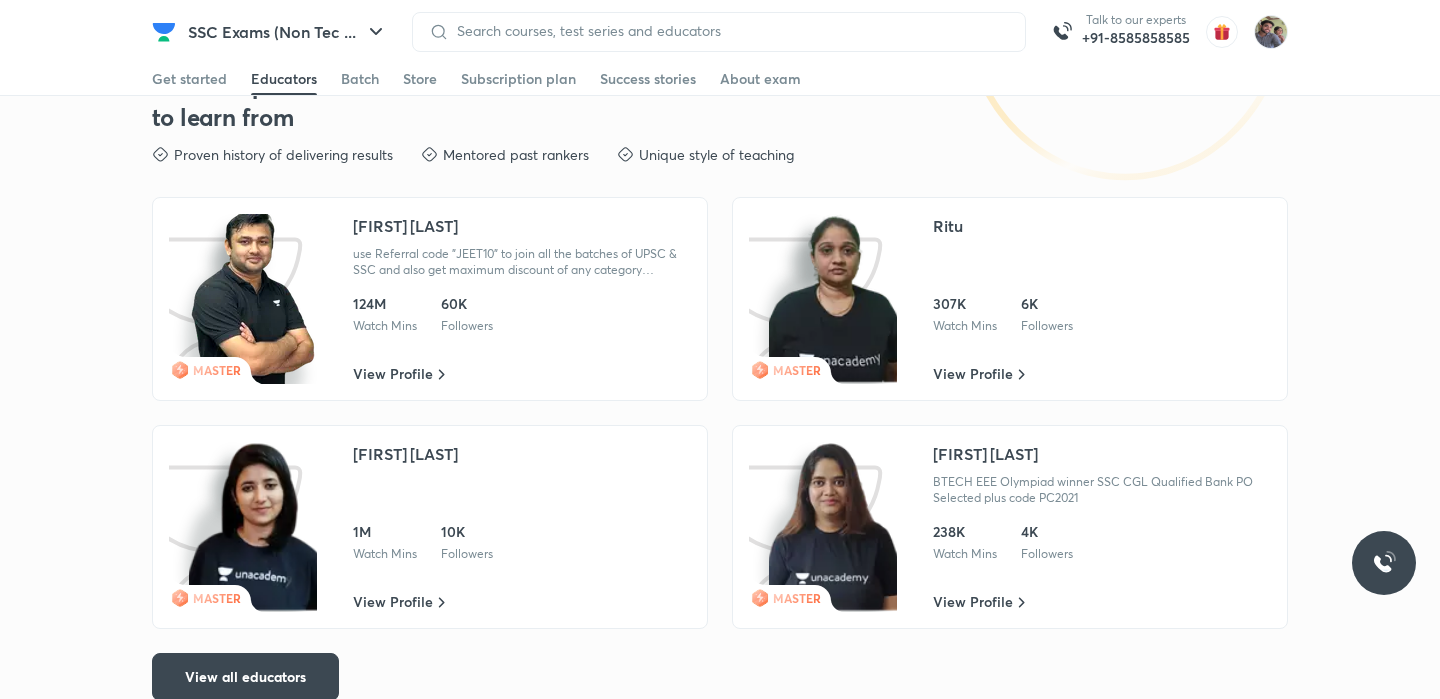 scroll, scrollTop: 2200, scrollLeft: 0, axis: vertical 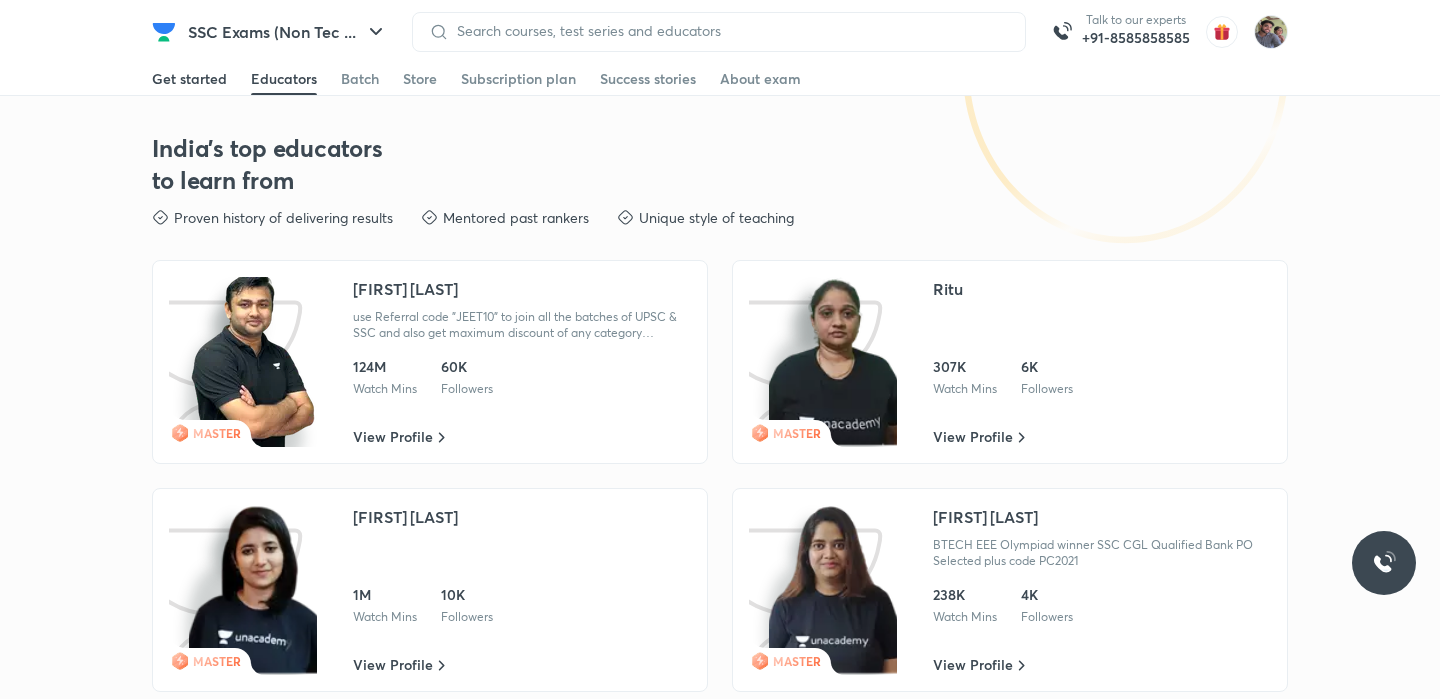 click on "Get started" at bounding box center (189, 79) 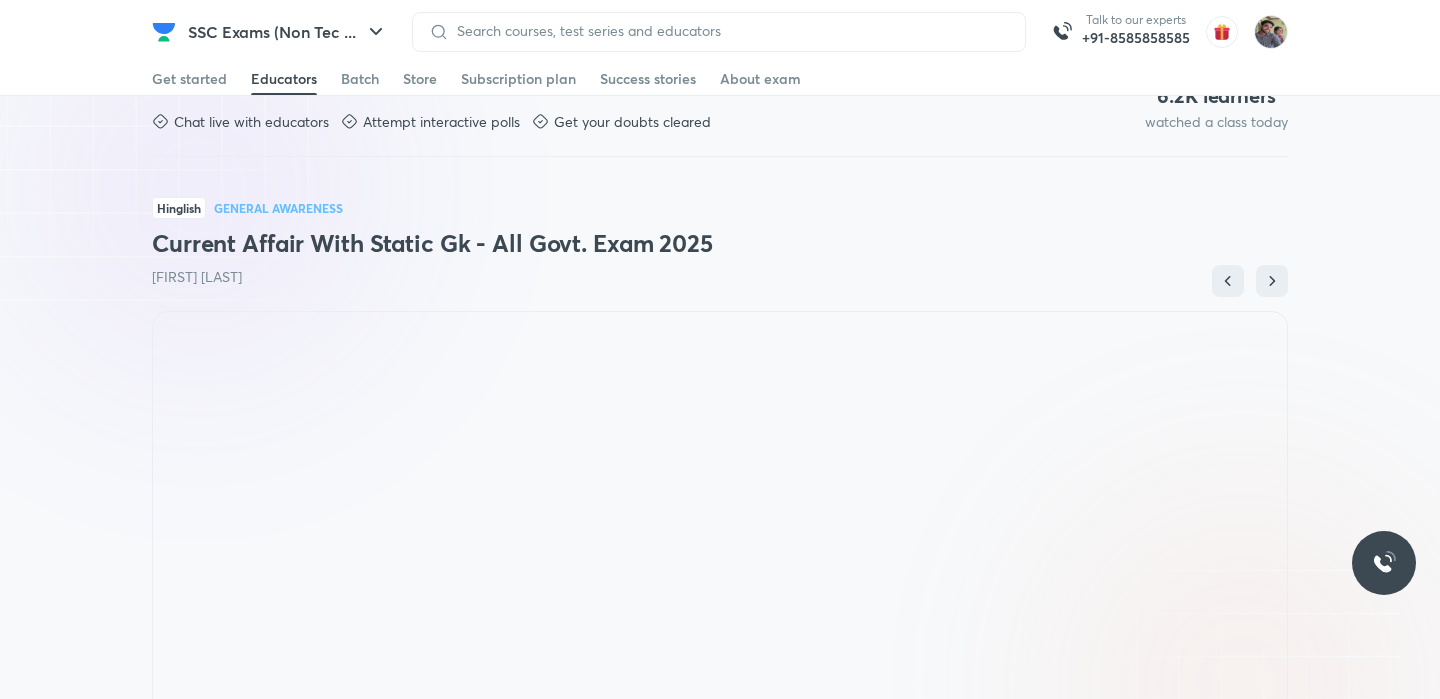 scroll, scrollTop: 0, scrollLeft: 0, axis: both 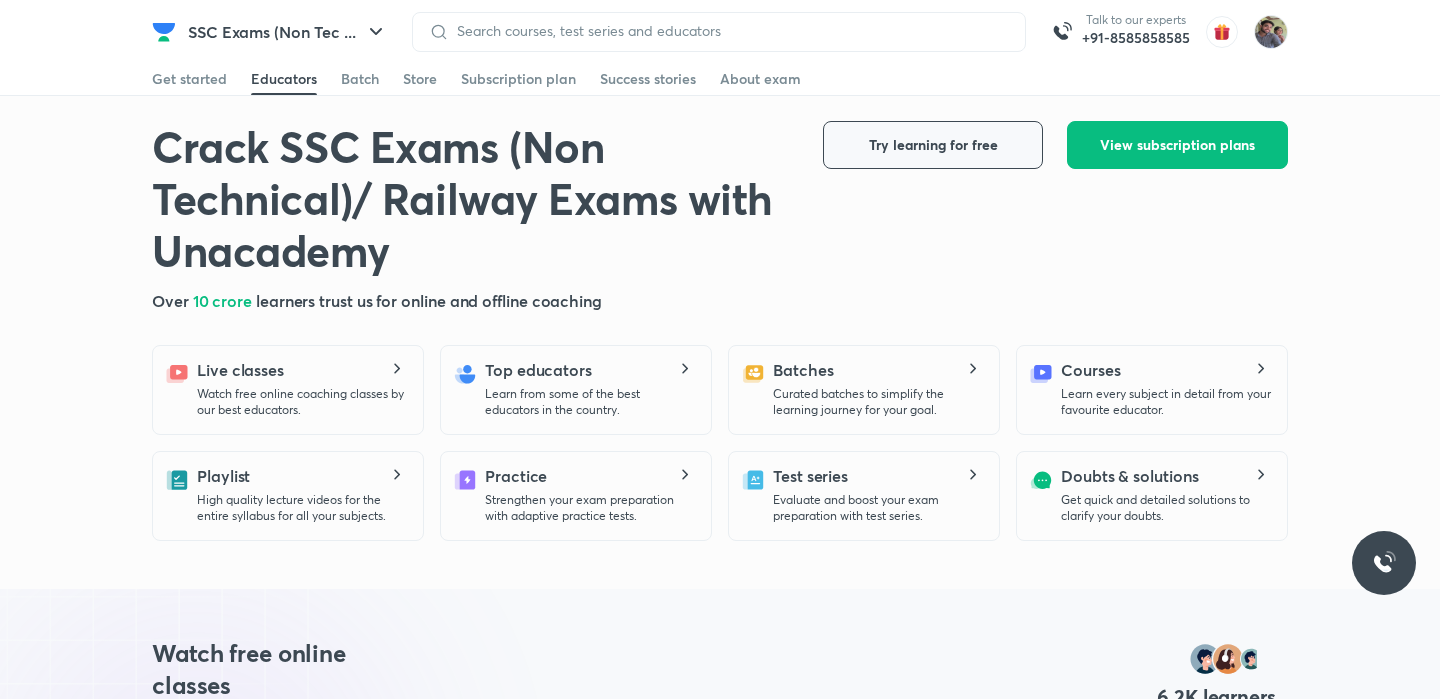 click on "Try learning for free" at bounding box center [933, 145] 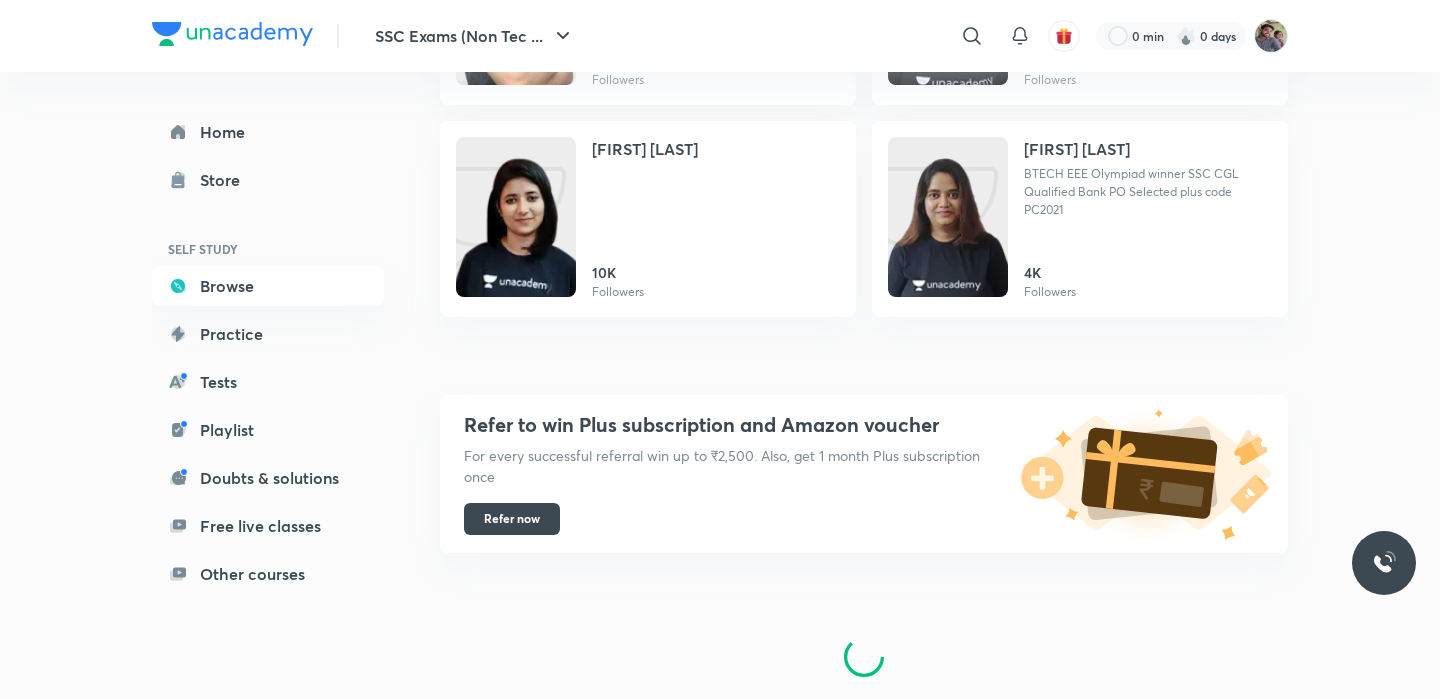 scroll, scrollTop: 1556, scrollLeft: 0, axis: vertical 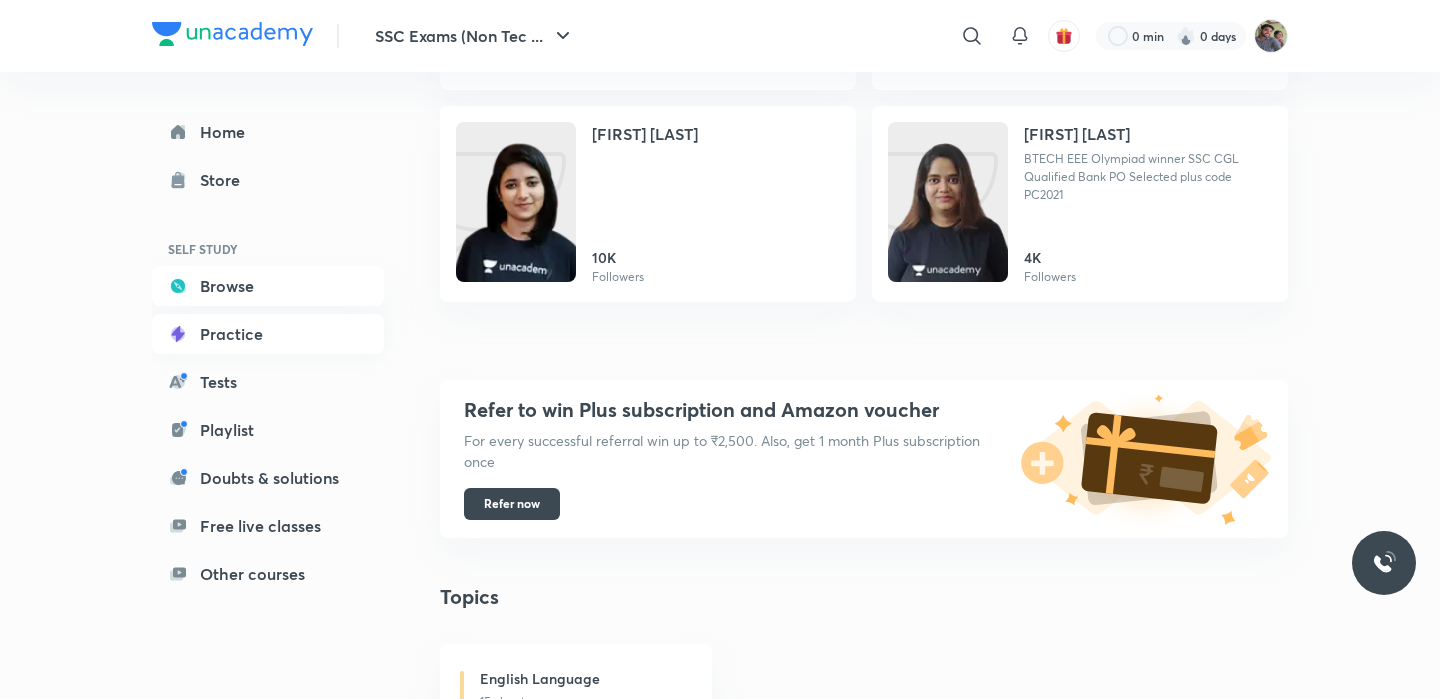 click on "Practice" at bounding box center [268, 334] 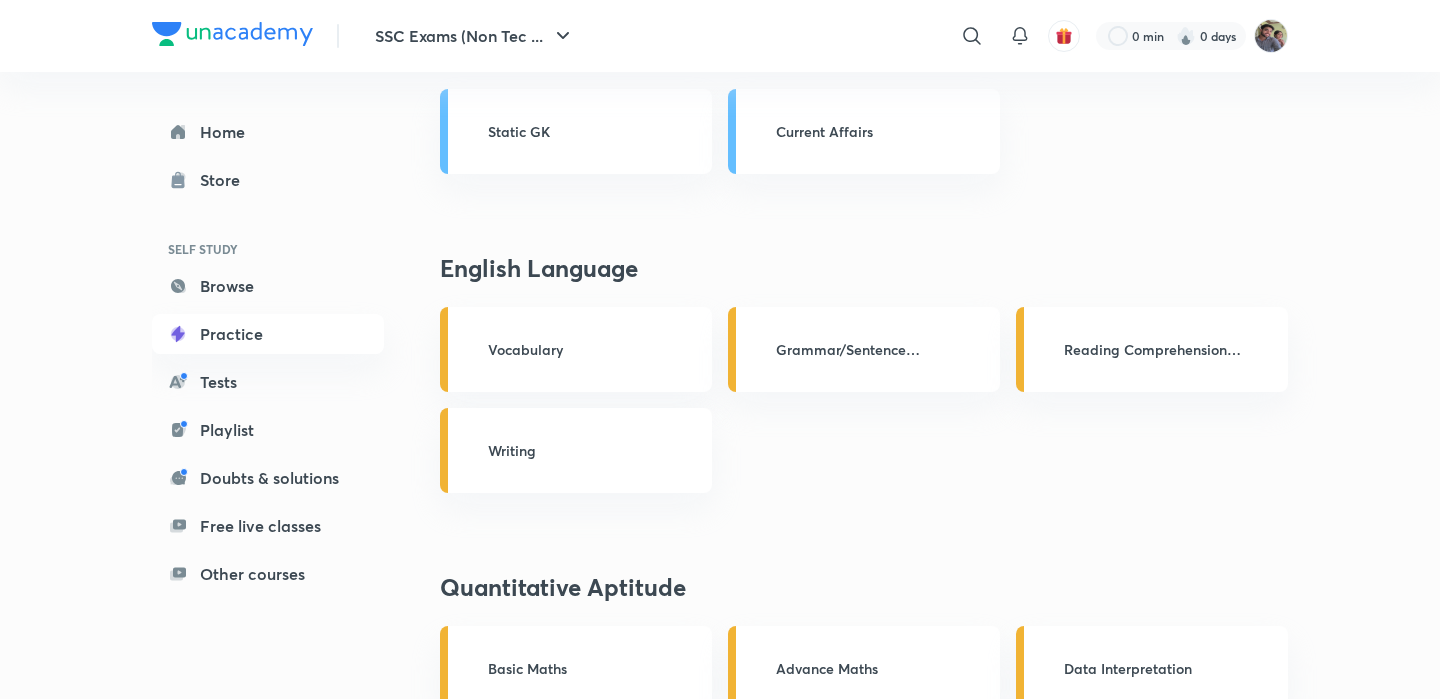 scroll, scrollTop: 1072, scrollLeft: 0, axis: vertical 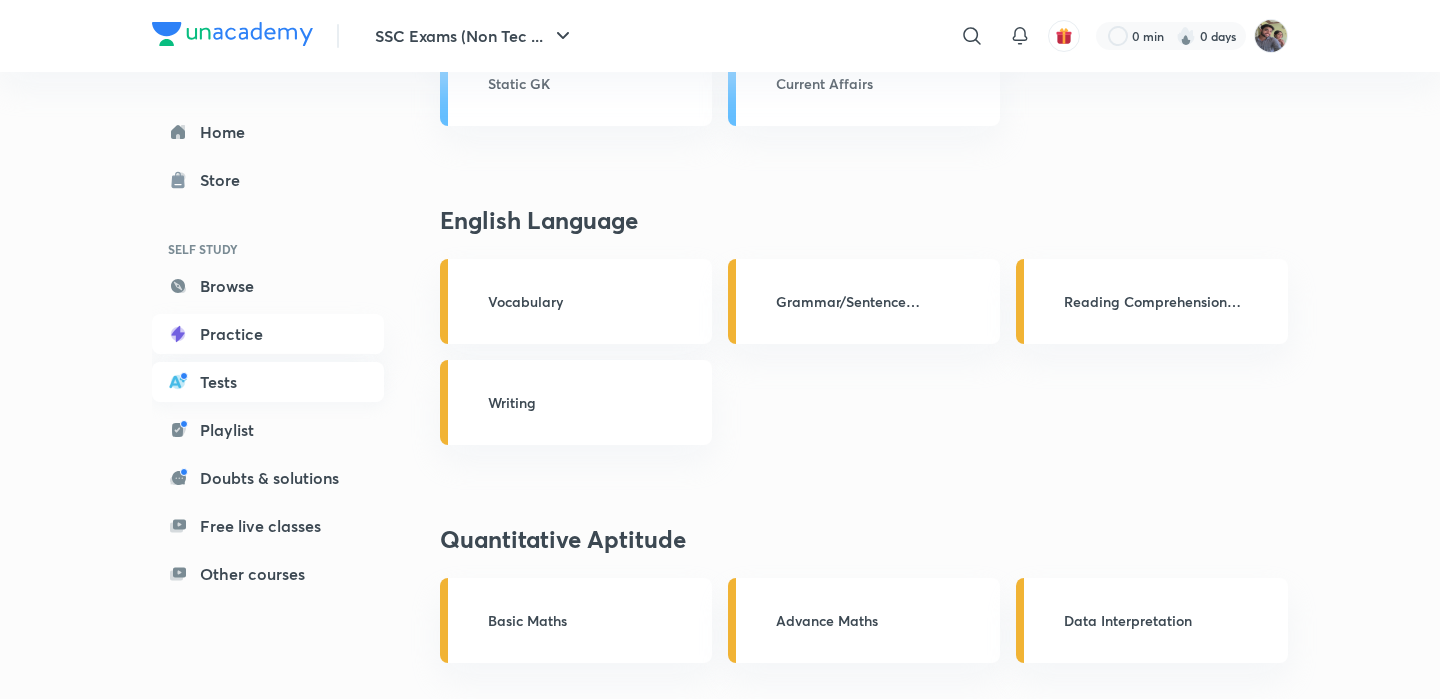 click on "Tests" at bounding box center [268, 382] 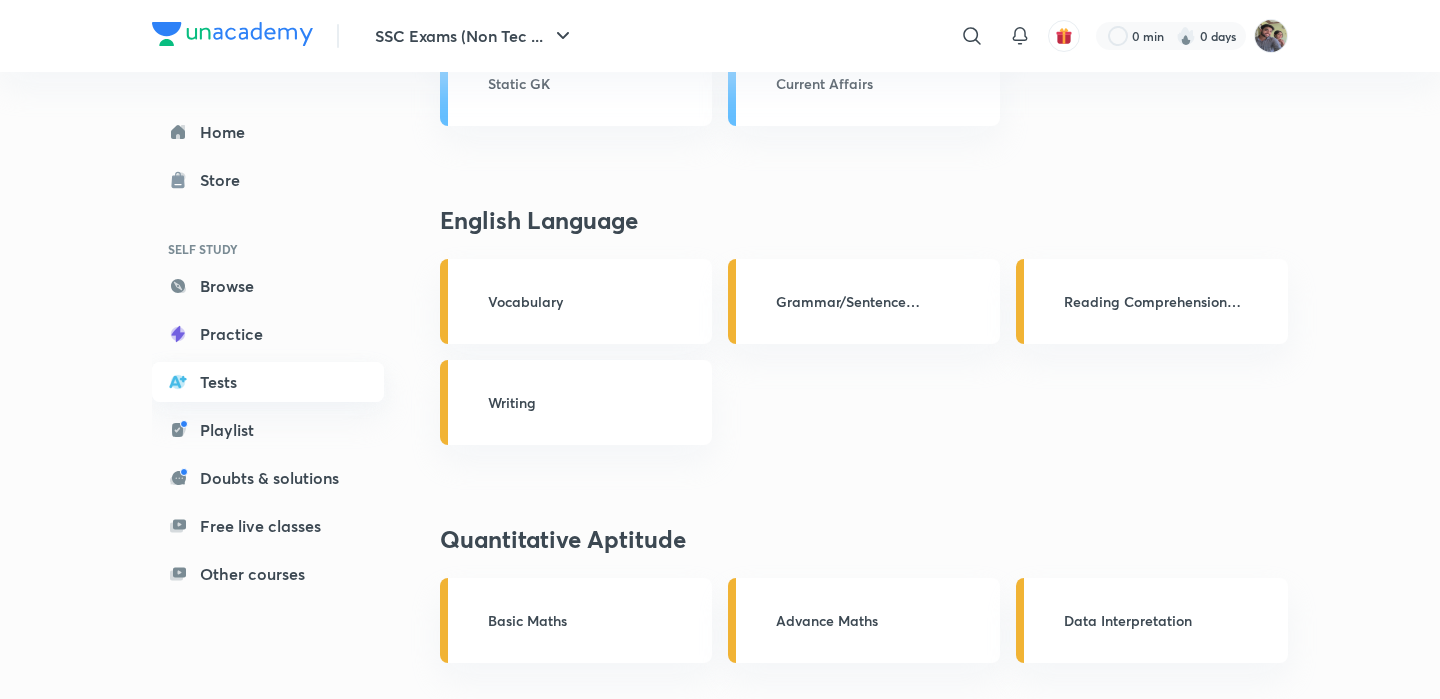 scroll, scrollTop: 0, scrollLeft: 0, axis: both 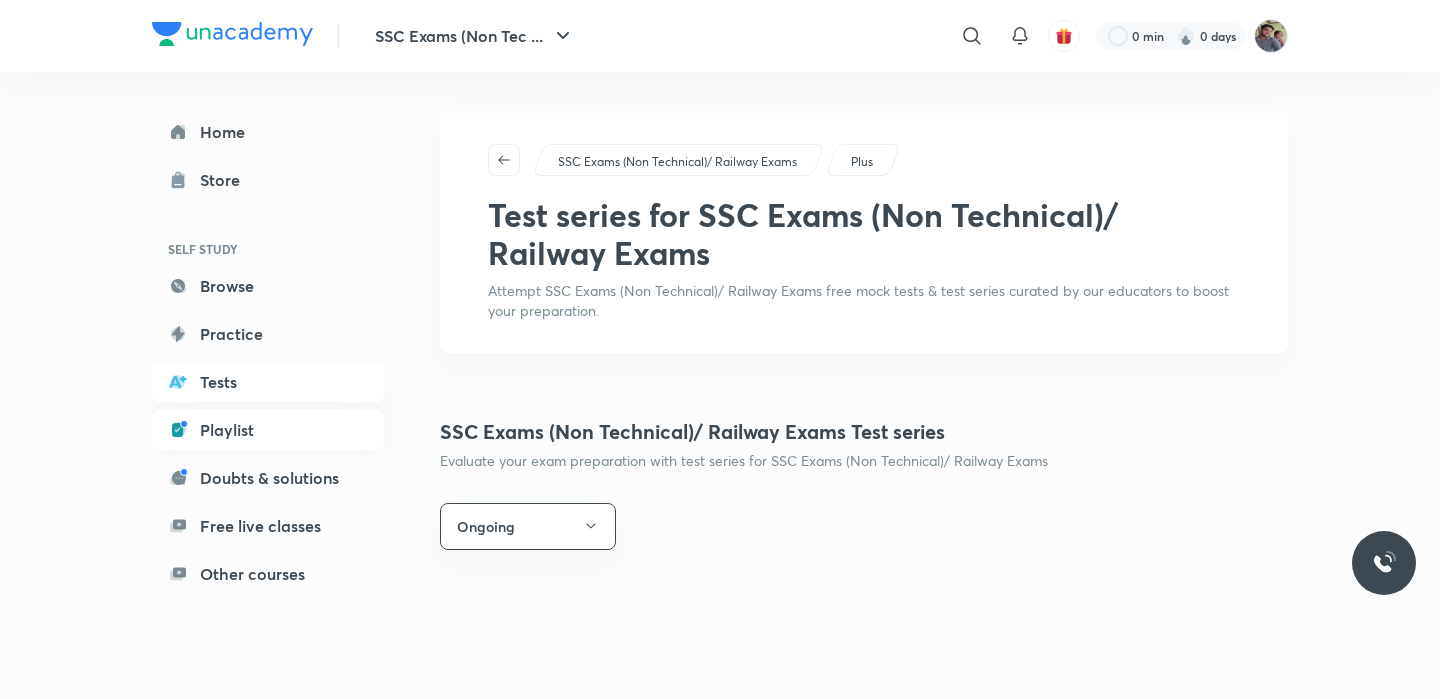 click on "Playlist" at bounding box center (268, 430) 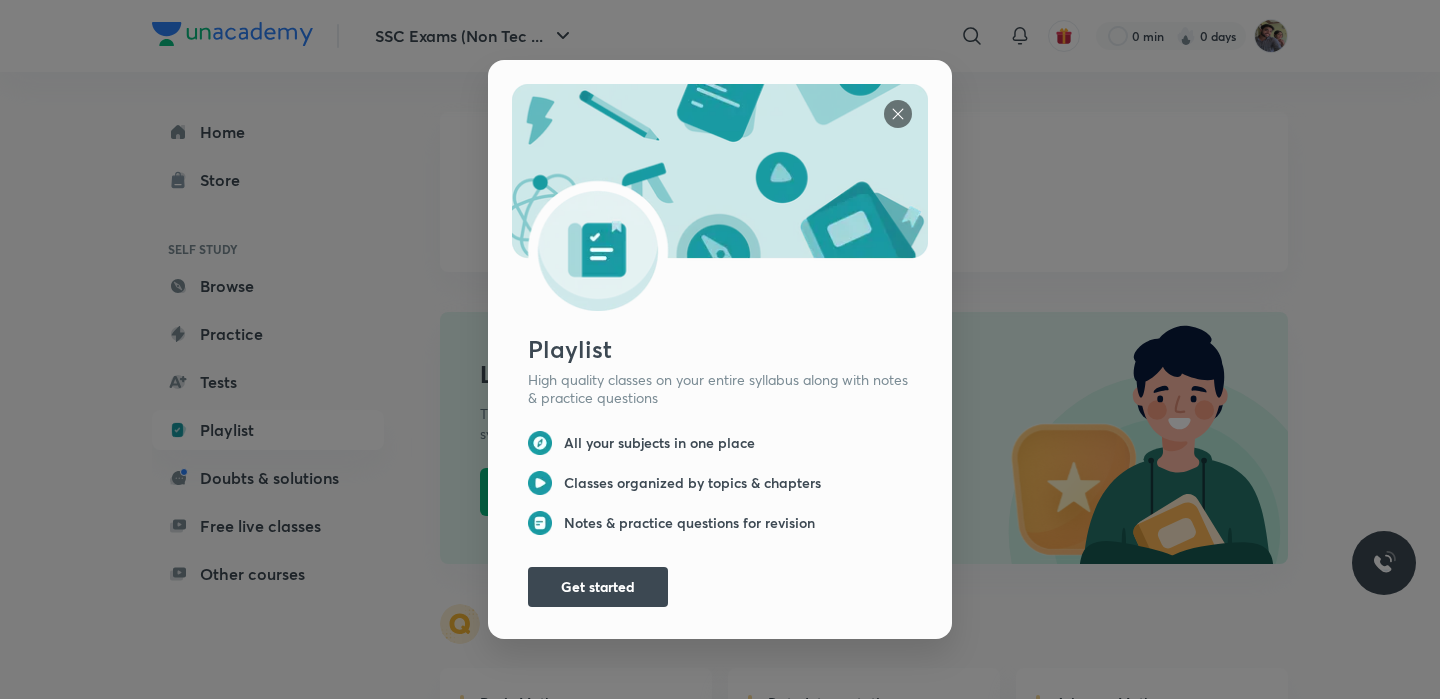 scroll, scrollTop: 0, scrollLeft: 0, axis: both 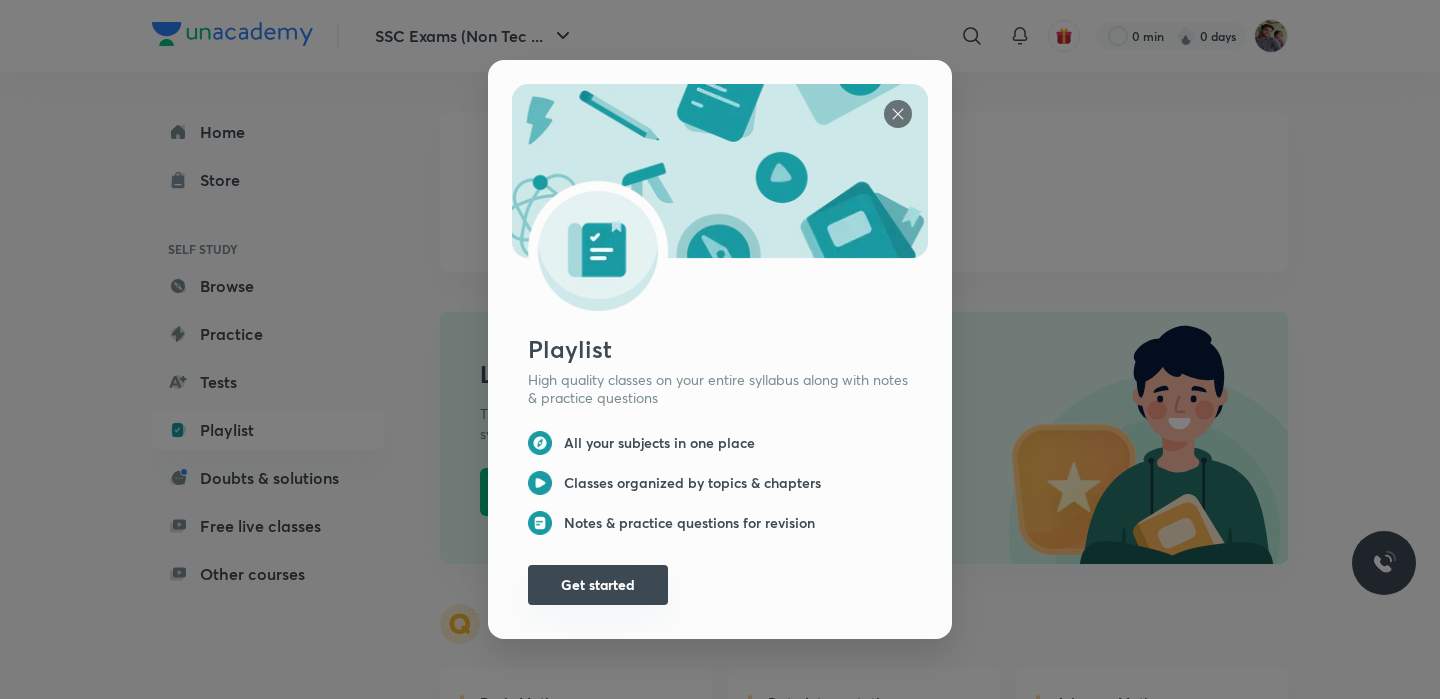 click on "Get started" at bounding box center (598, 585) 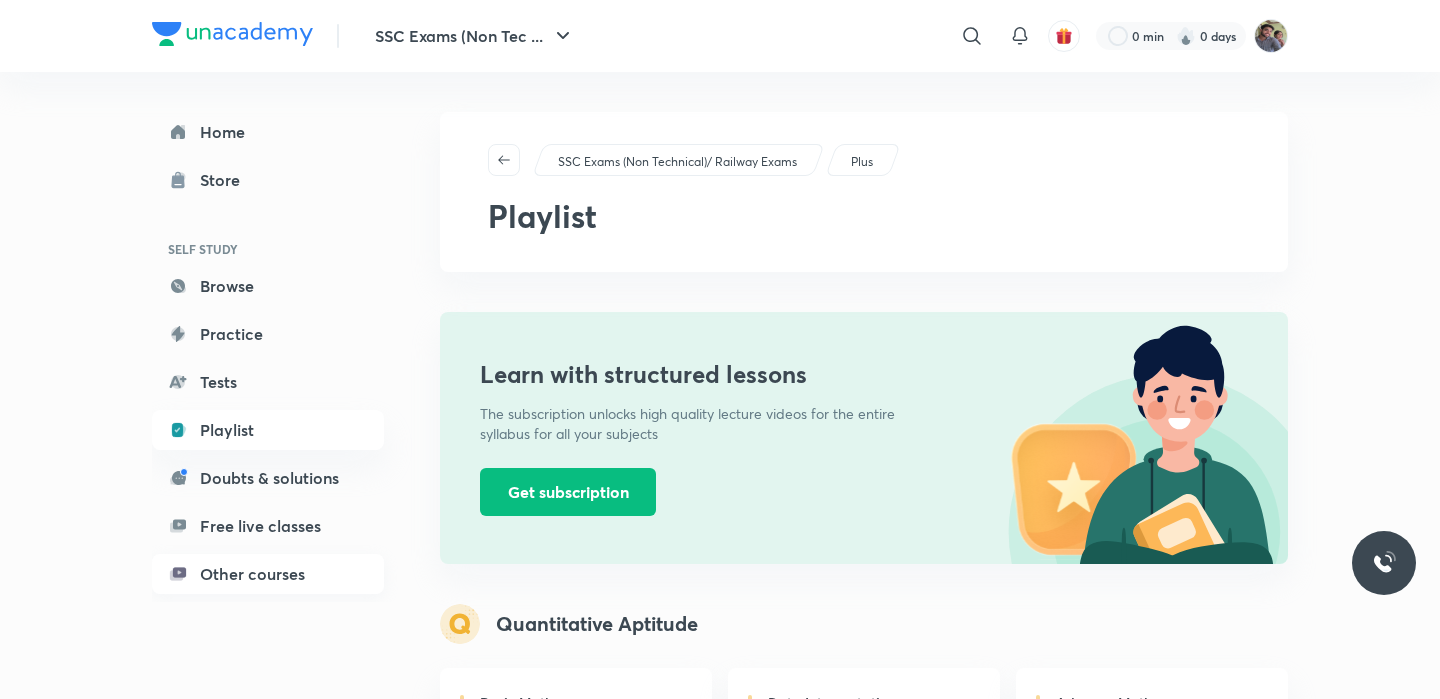 click on "Other courses" at bounding box center (268, 574) 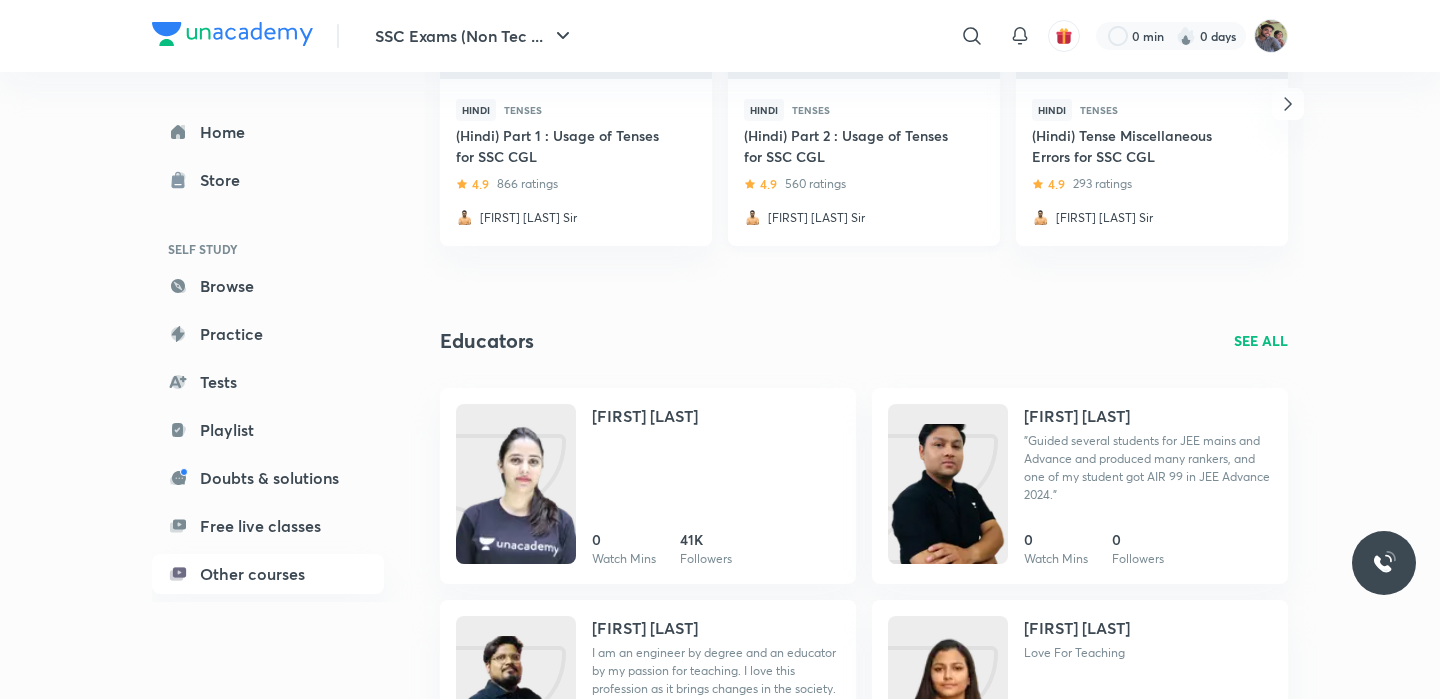 scroll, scrollTop: 0, scrollLeft: 0, axis: both 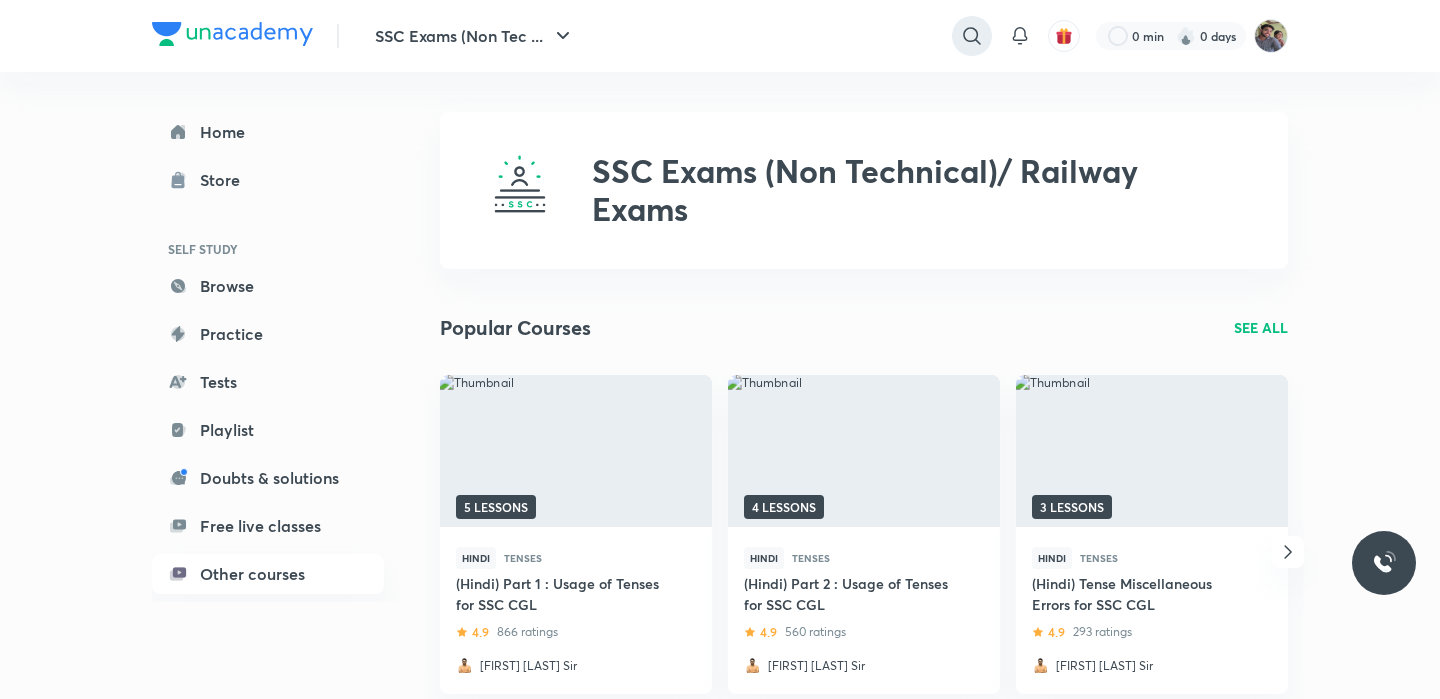 click 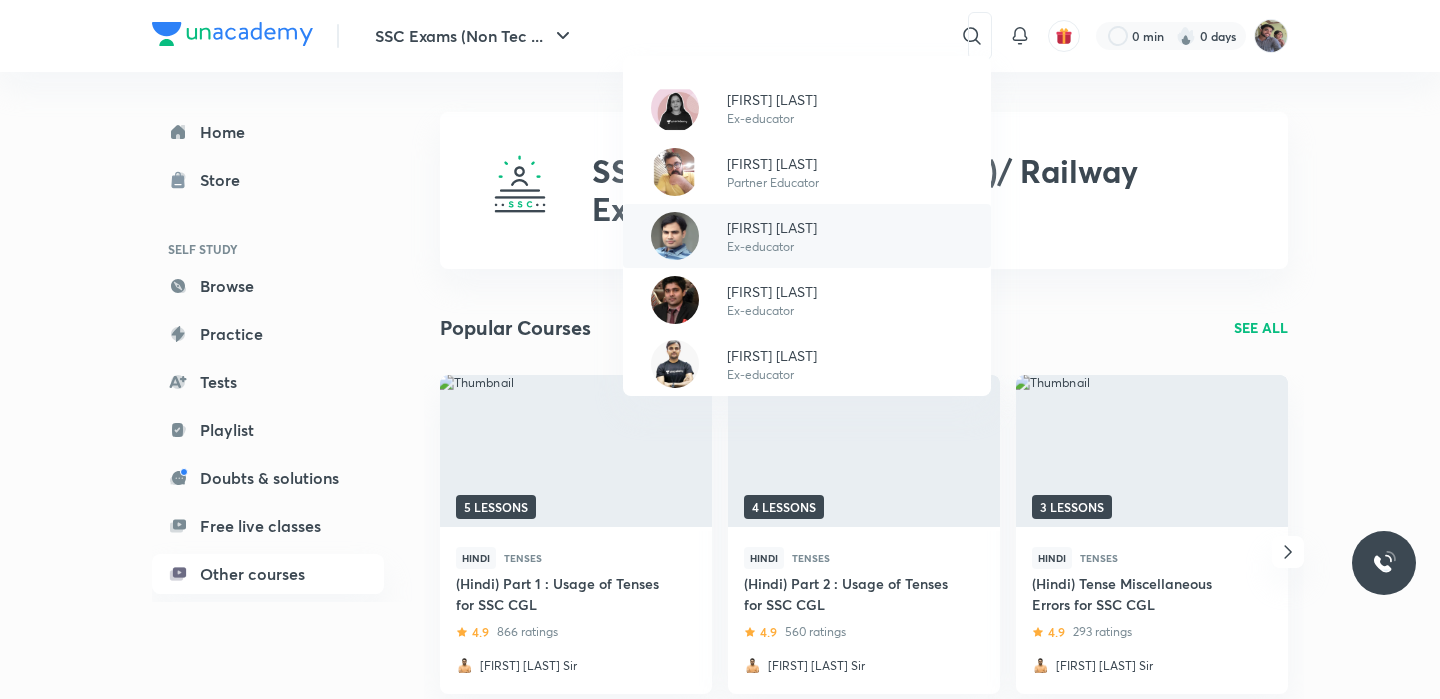 click on "[FIRST] [LAST]" at bounding box center (772, 227) 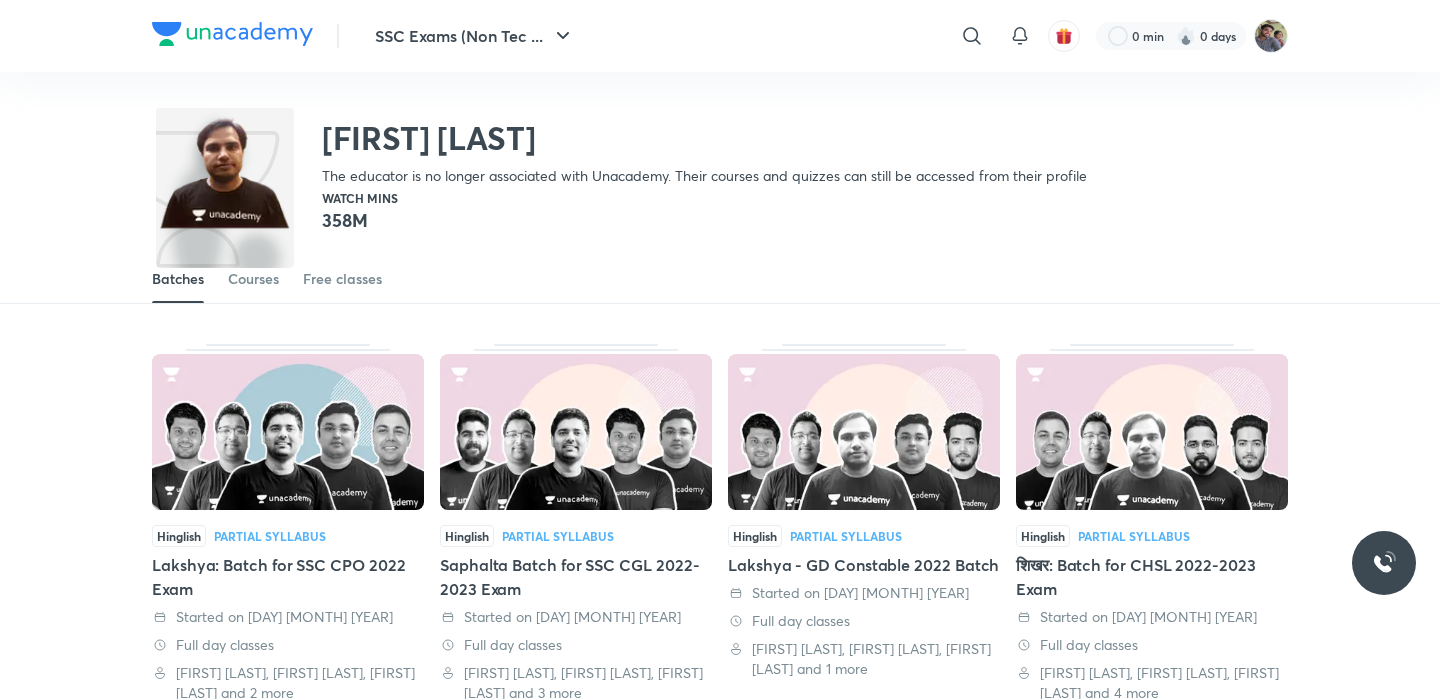 scroll, scrollTop: 50, scrollLeft: 0, axis: vertical 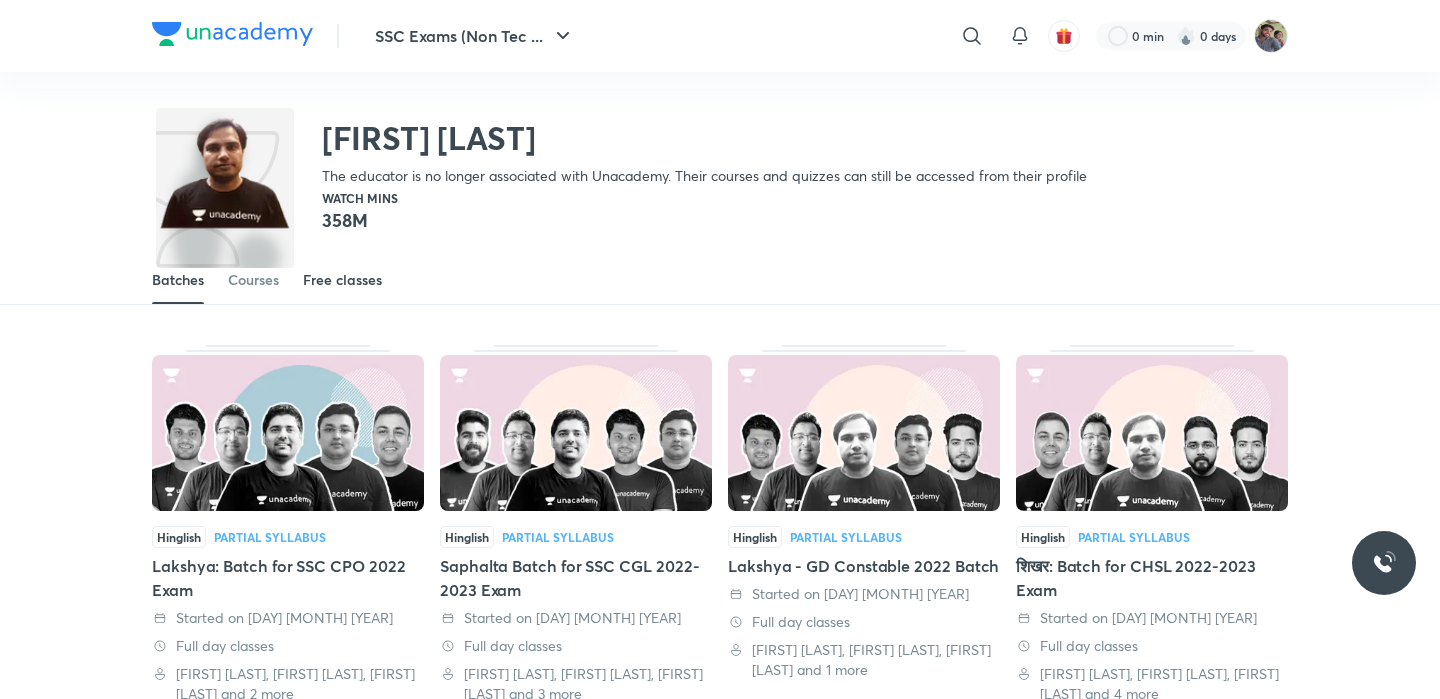 click on "Free classes" at bounding box center [342, 280] 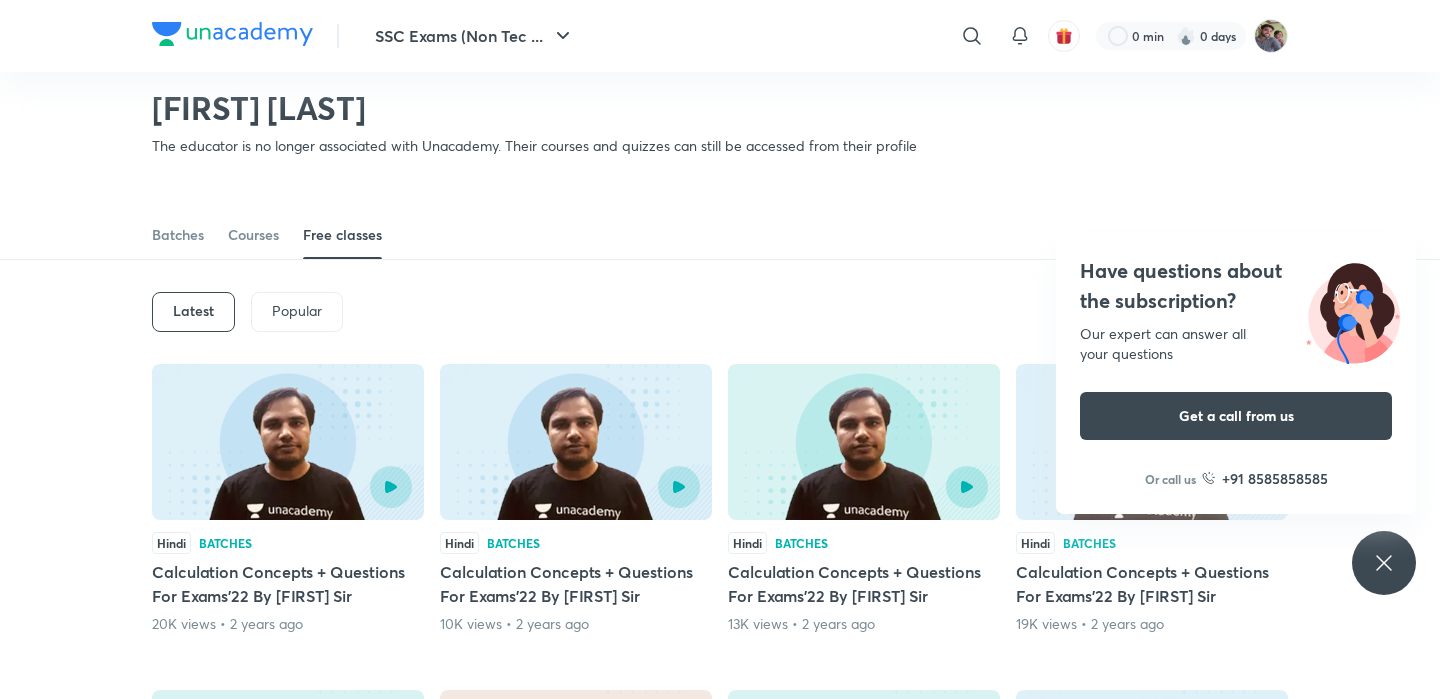 scroll, scrollTop: 0, scrollLeft: 0, axis: both 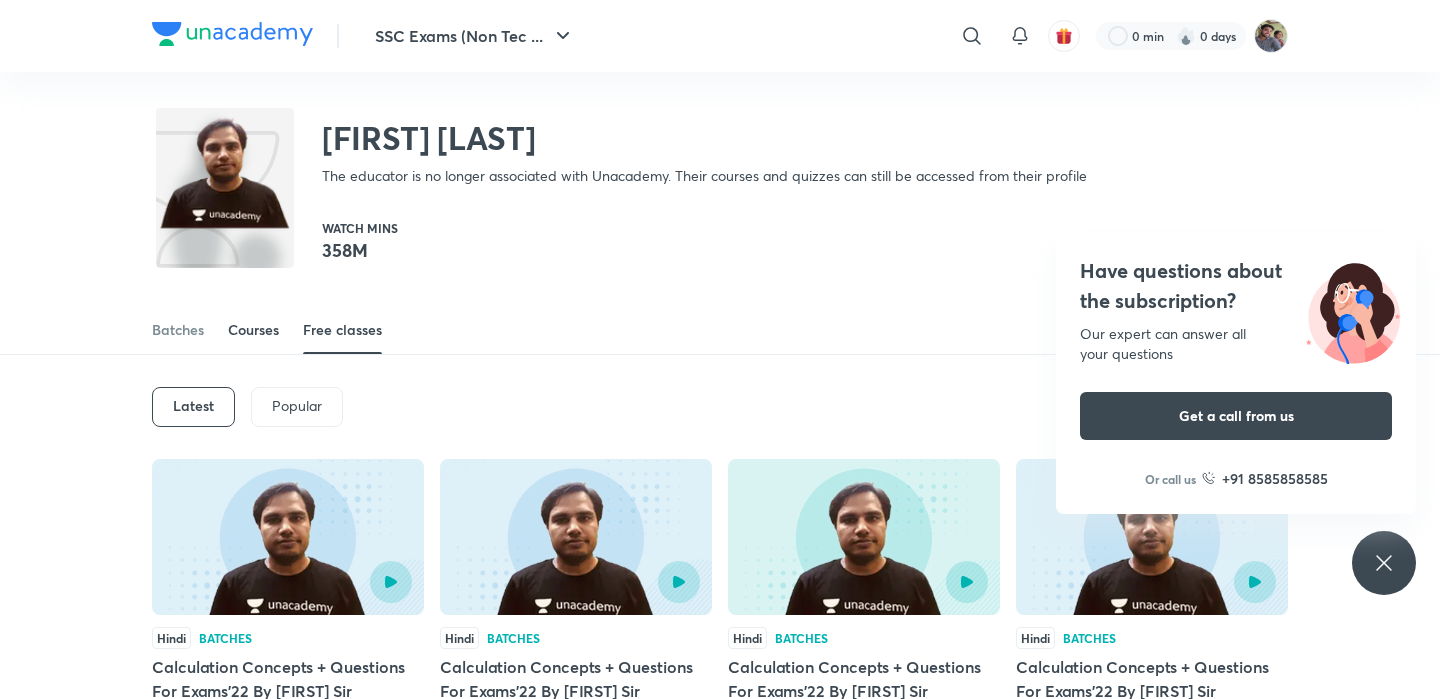 click on "Courses" at bounding box center (253, 330) 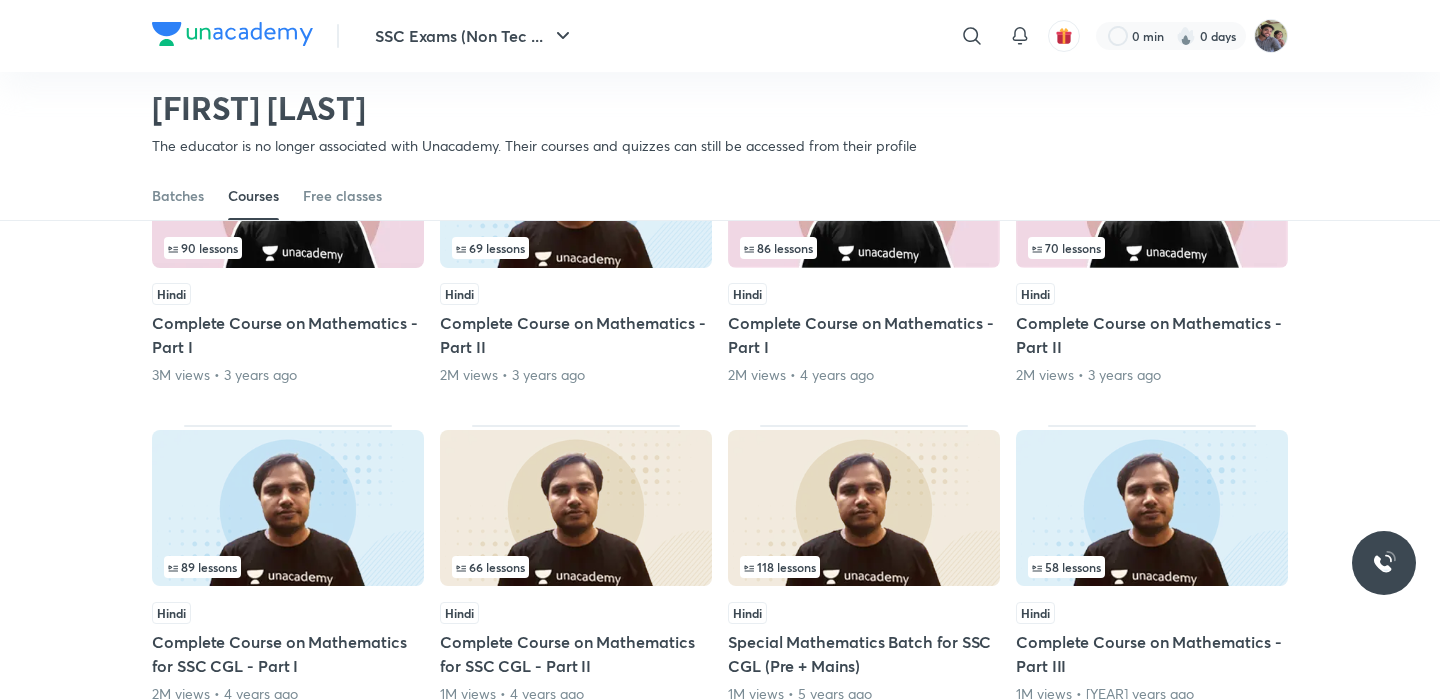 scroll, scrollTop: 273, scrollLeft: 0, axis: vertical 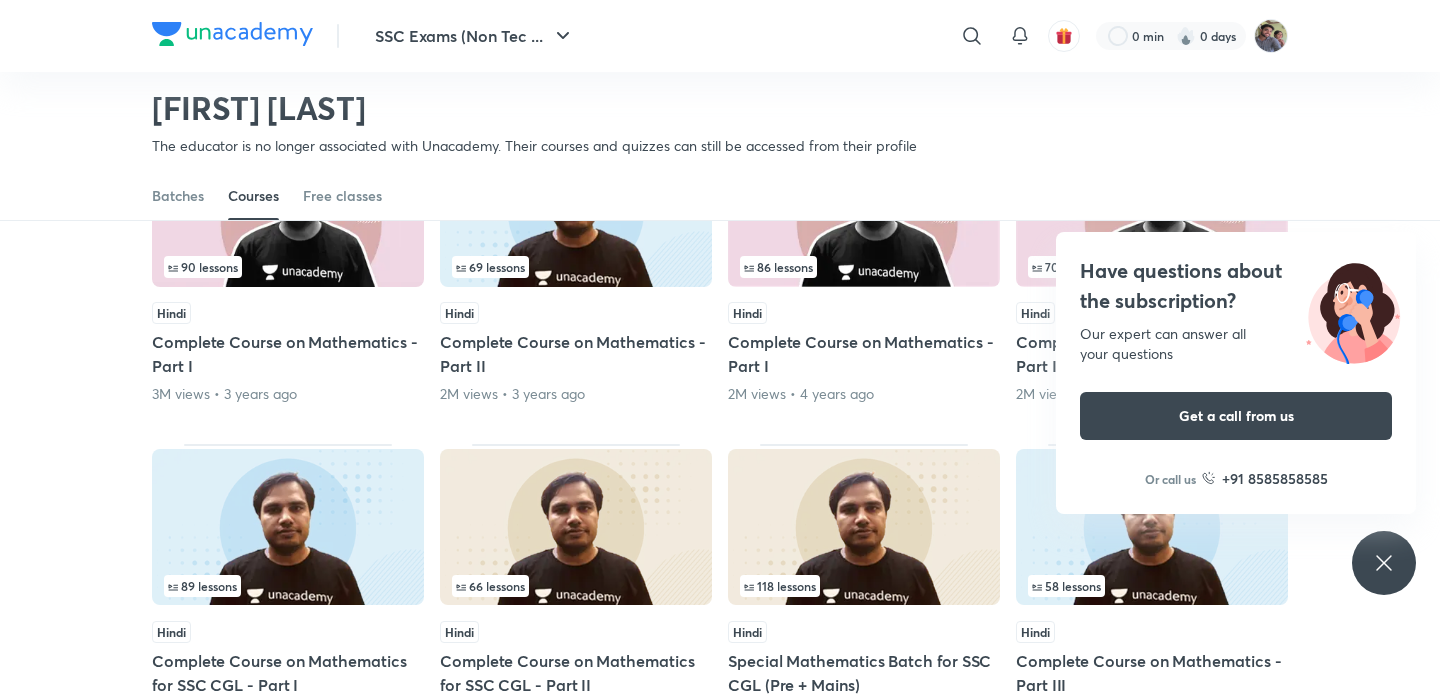 click on "Complete Course on Mathematics - Part I" at bounding box center (288, 354) 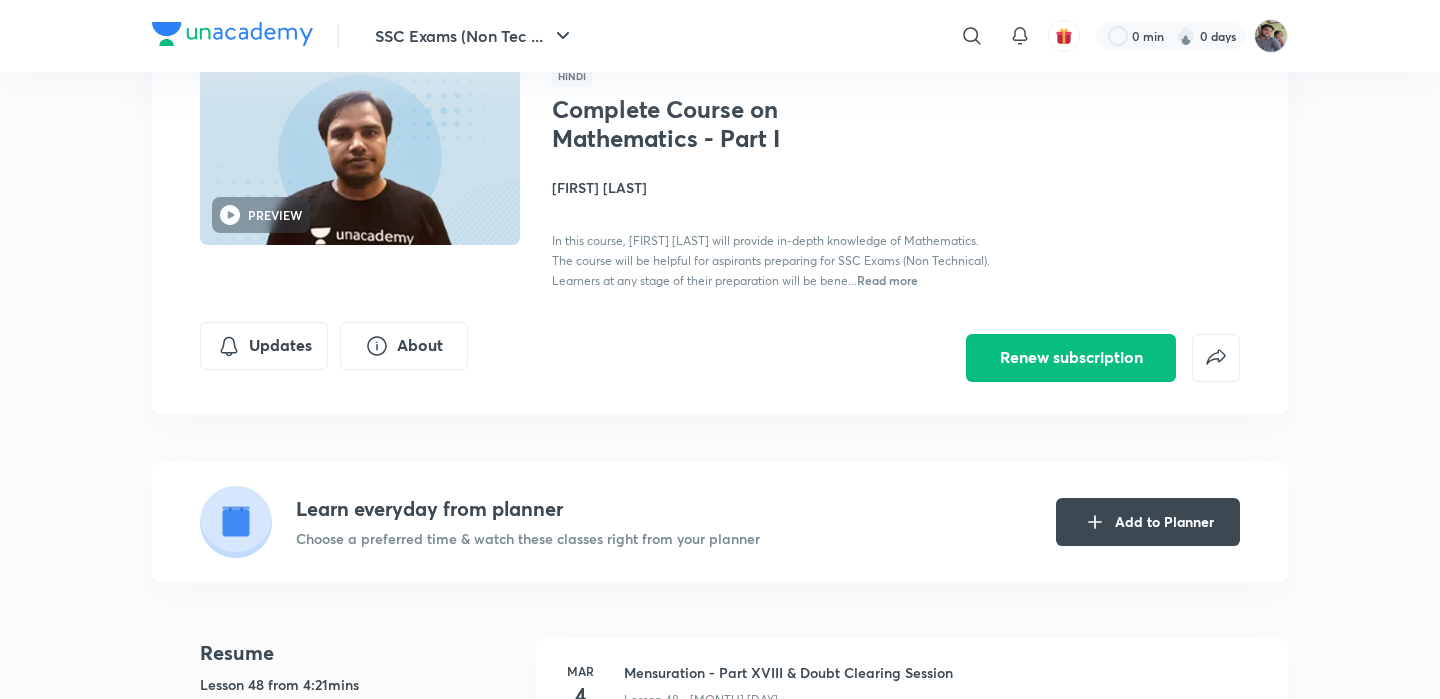 scroll, scrollTop: 155, scrollLeft: 0, axis: vertical 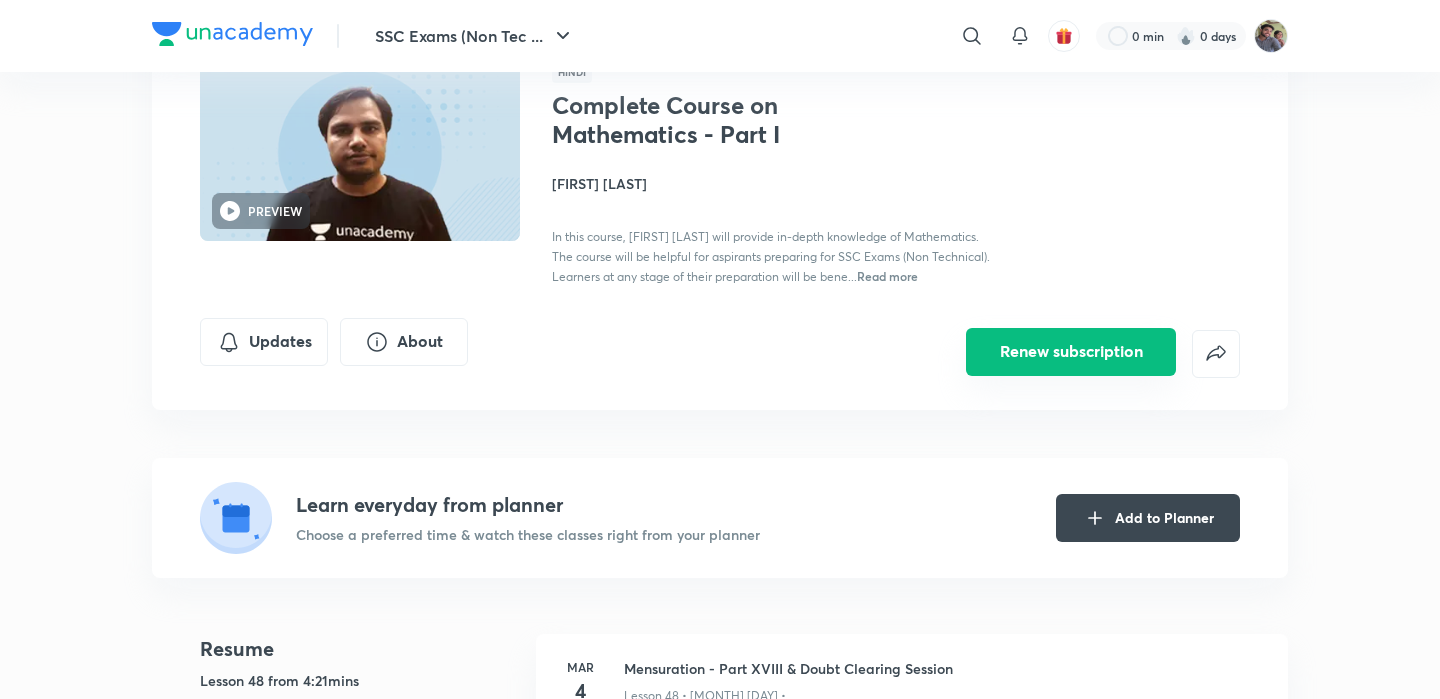 click on "Renew subscription" at bounding box center (1071, 352) 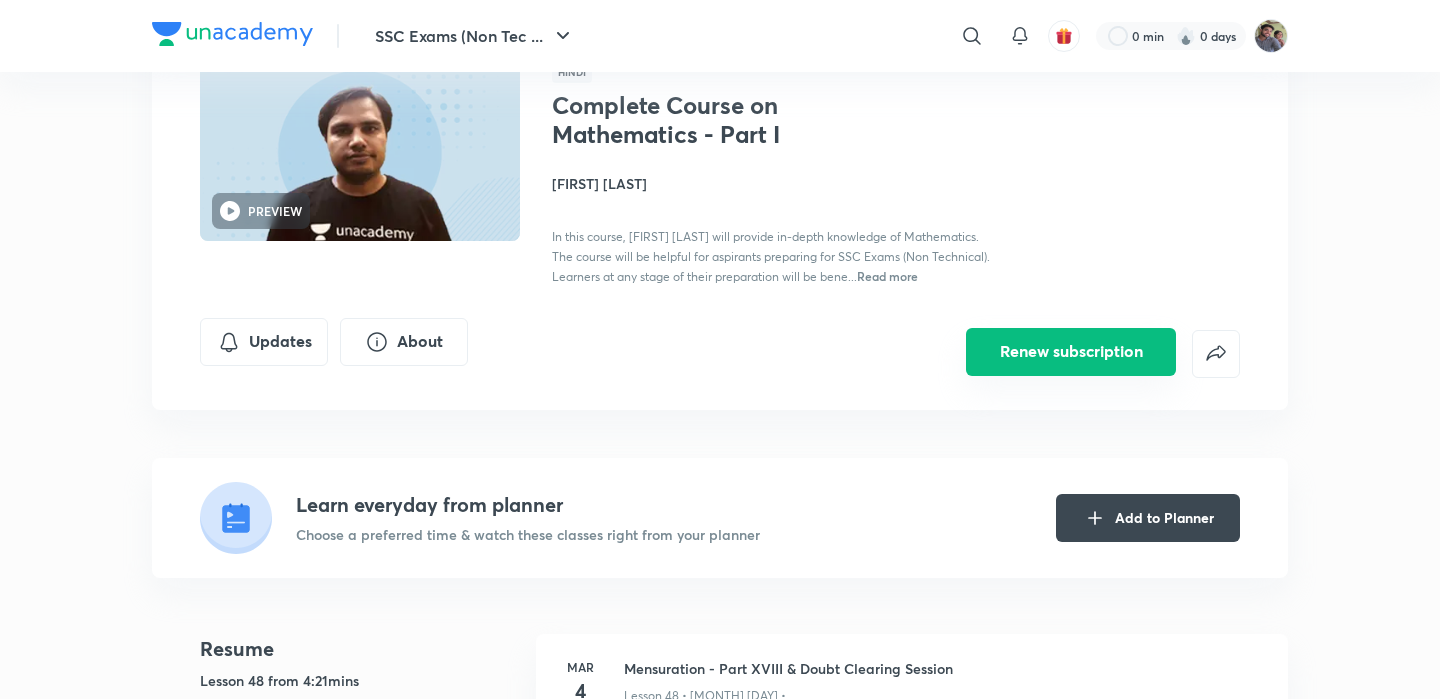 scroll, scrollTop: 0, scrollLeft: 0, axis: both 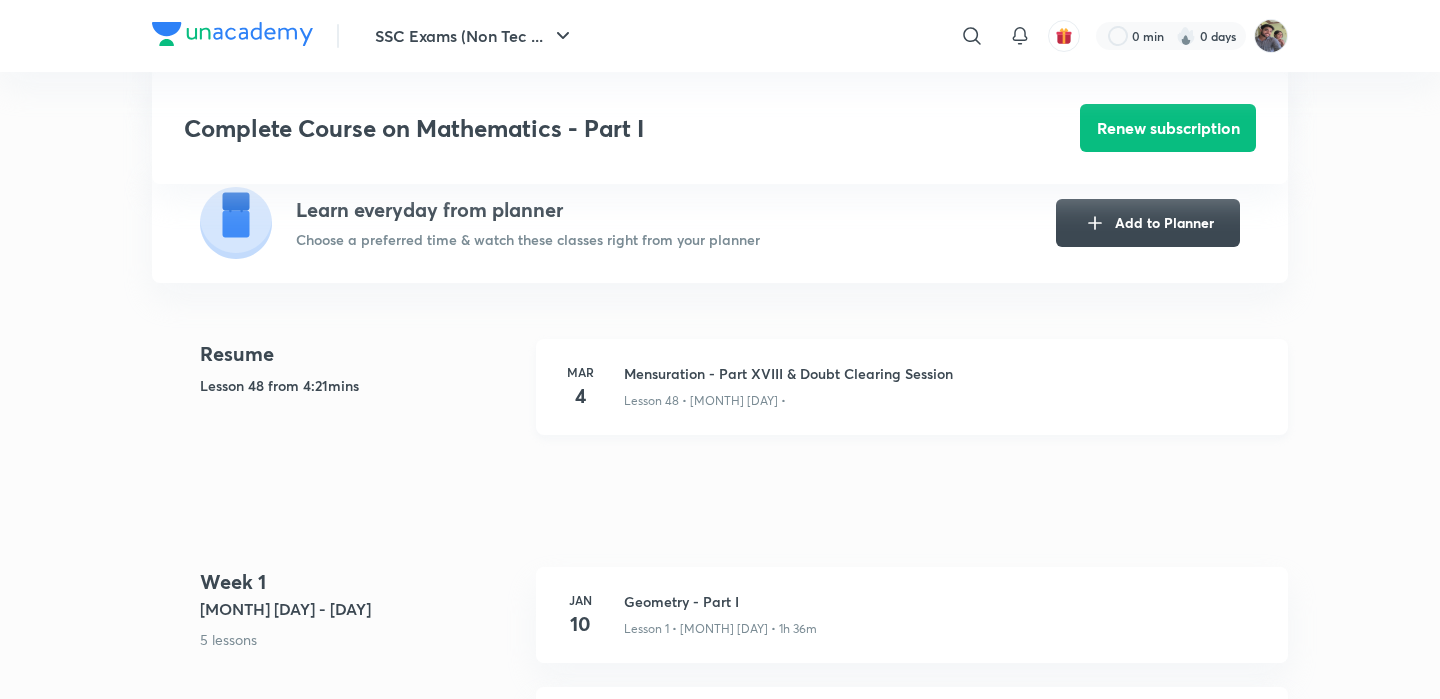 click on "Mensuration - Part XVIII & Doubt Clearing Session" at bounding box center [944, 373] 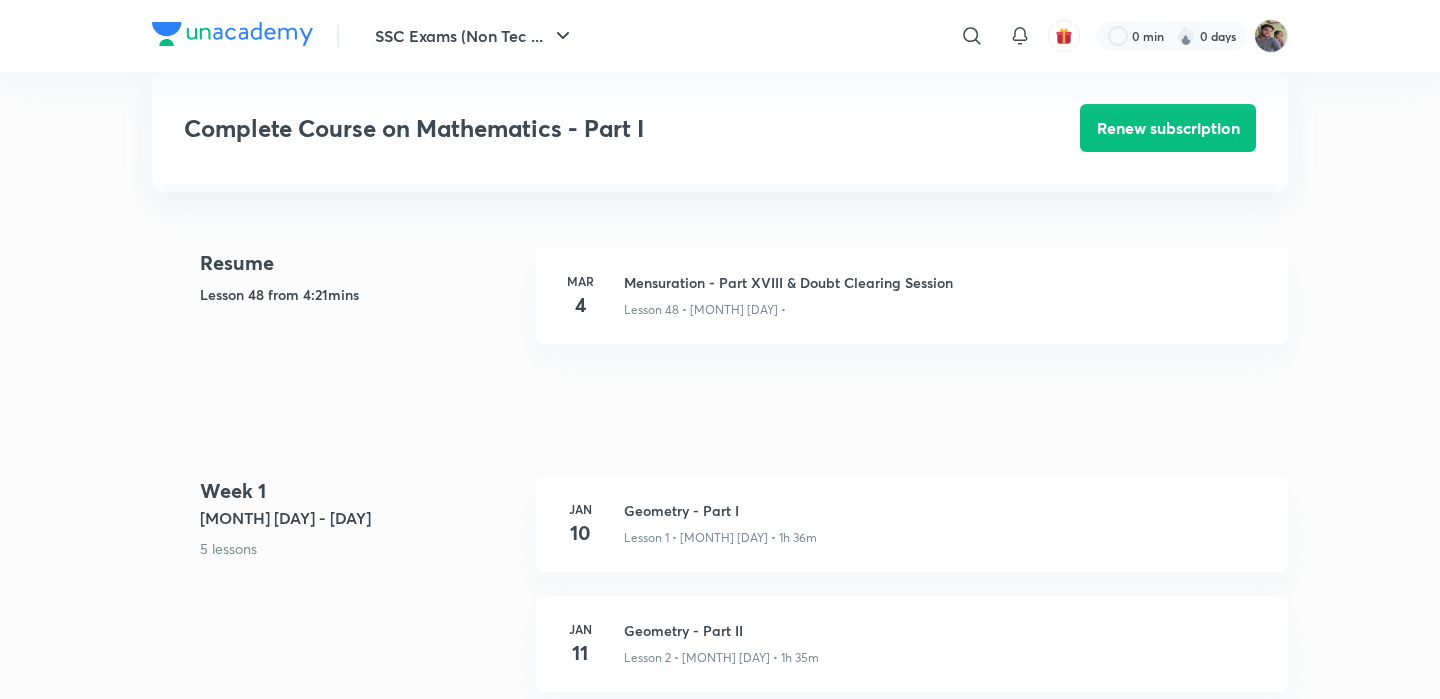 scroll, scrollTop: 550, scrollLeft: 0, axis: vertical 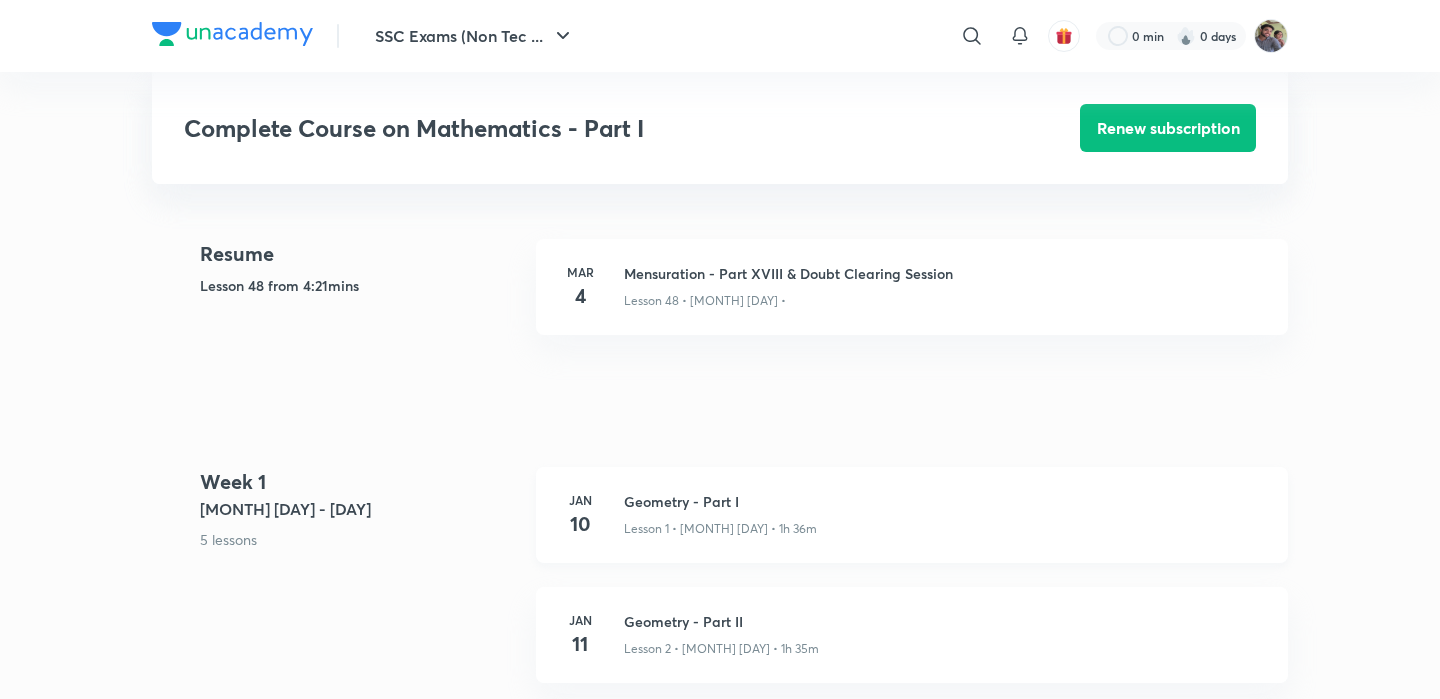 click on "Geometry - Part I" at bounding box center (944, 501) 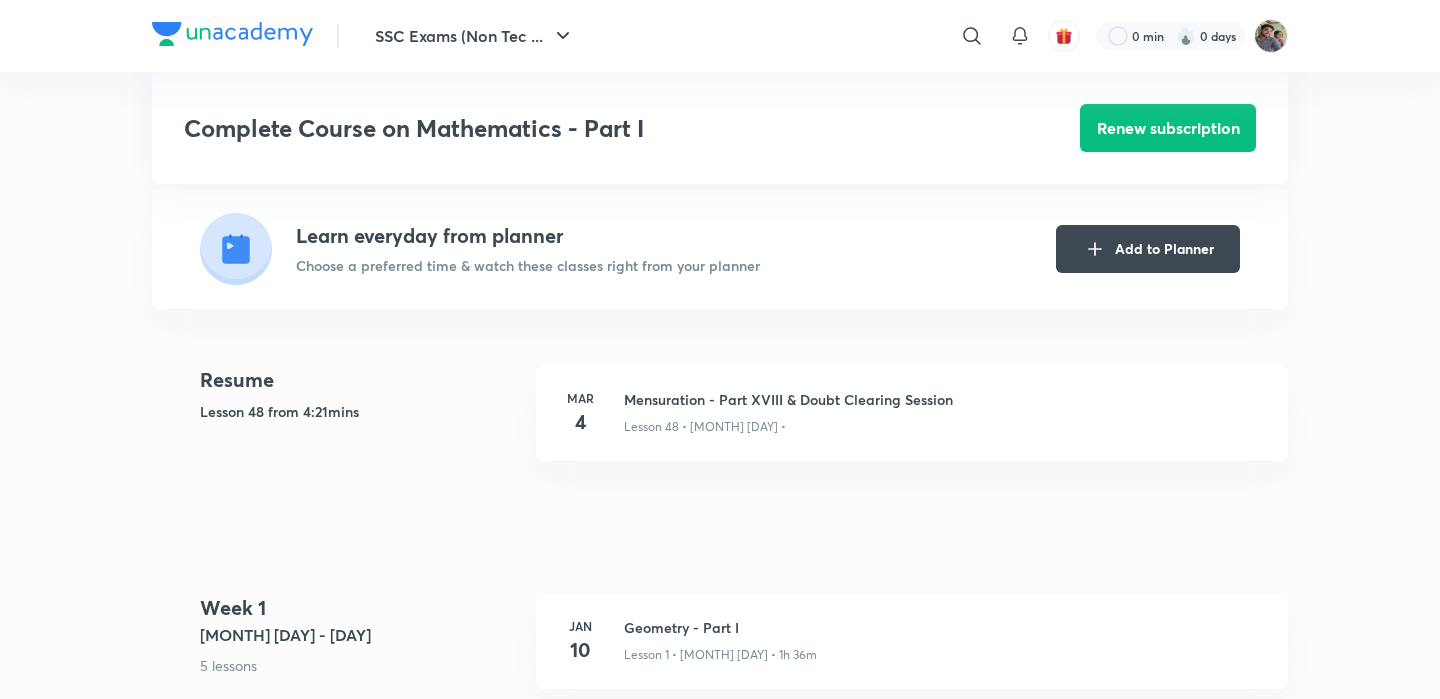 scroll, scrollTop: 429, scrollLeft: 0, axis: vertical 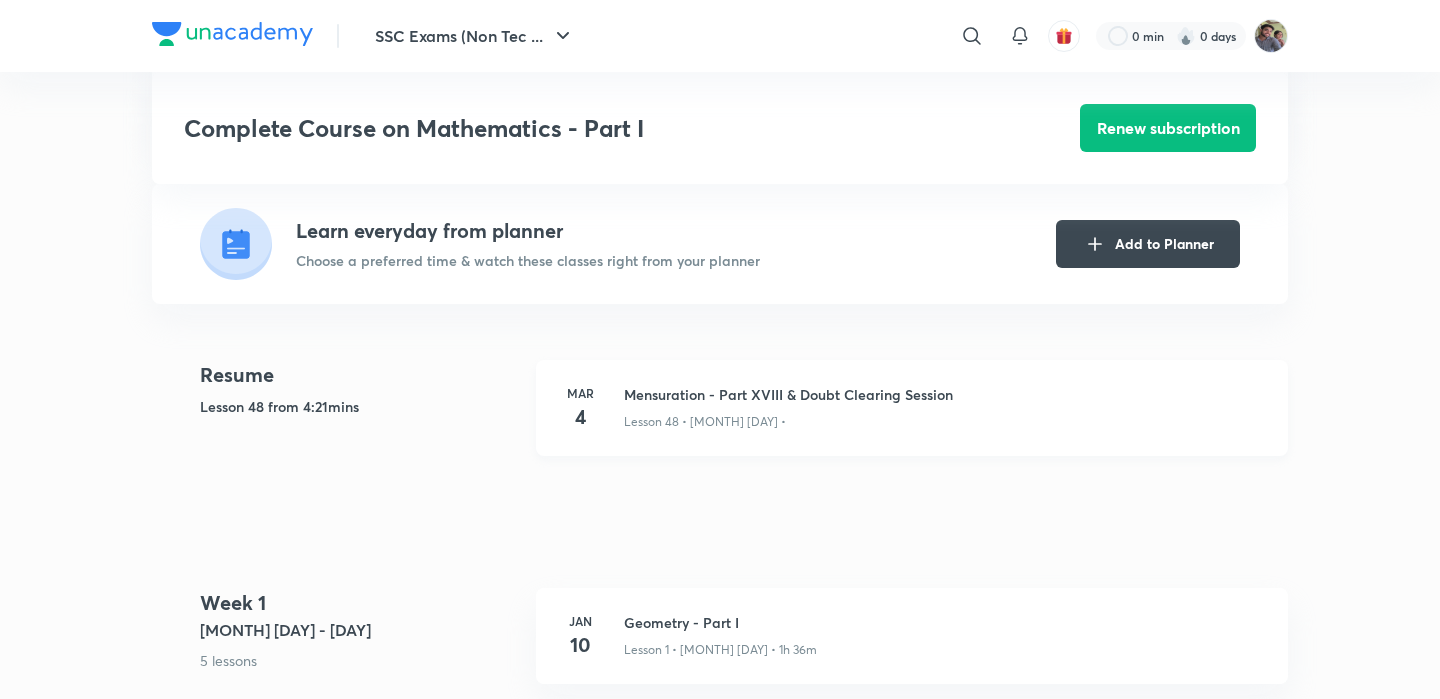 click on "Mensuration - Part XVIII & Doubt Clearing Session" at bounding box center (944, 394) 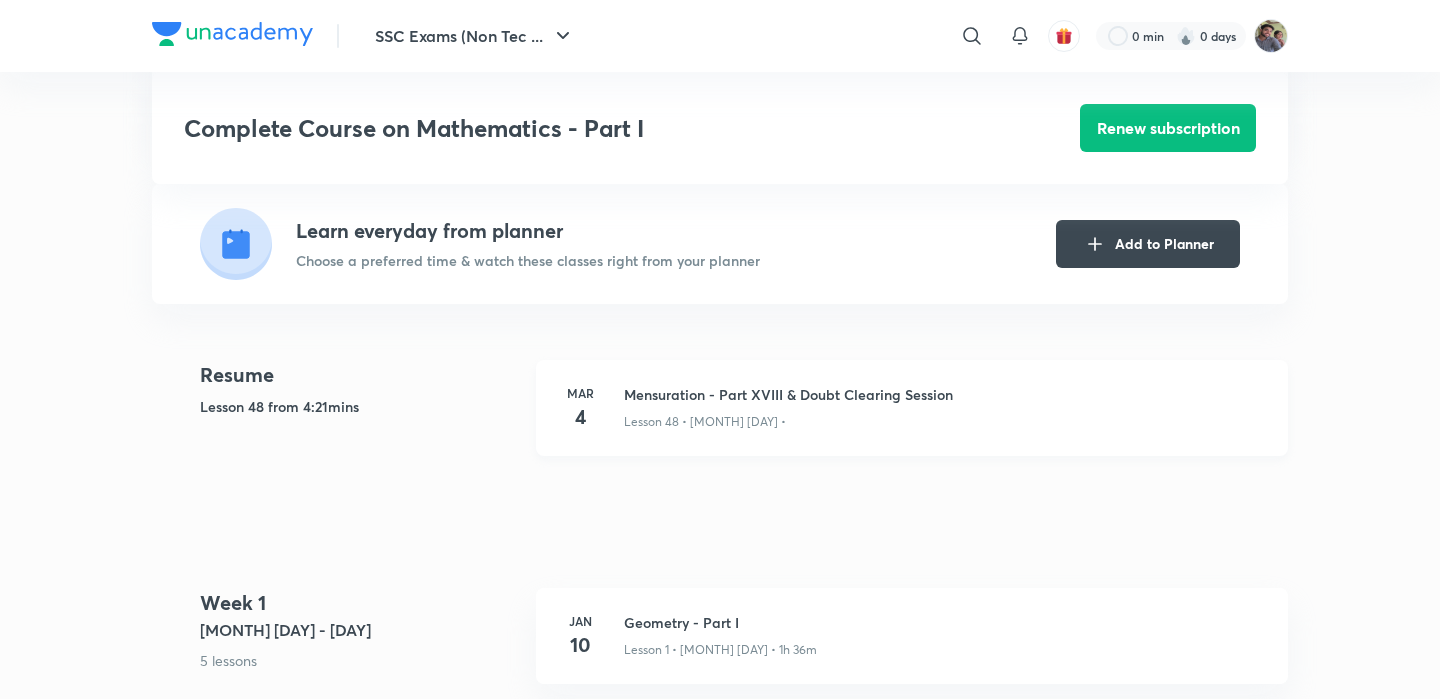click on "Mensuration - Part XVIII & Doubt Clearing Session" at bounding box center (944, 394) 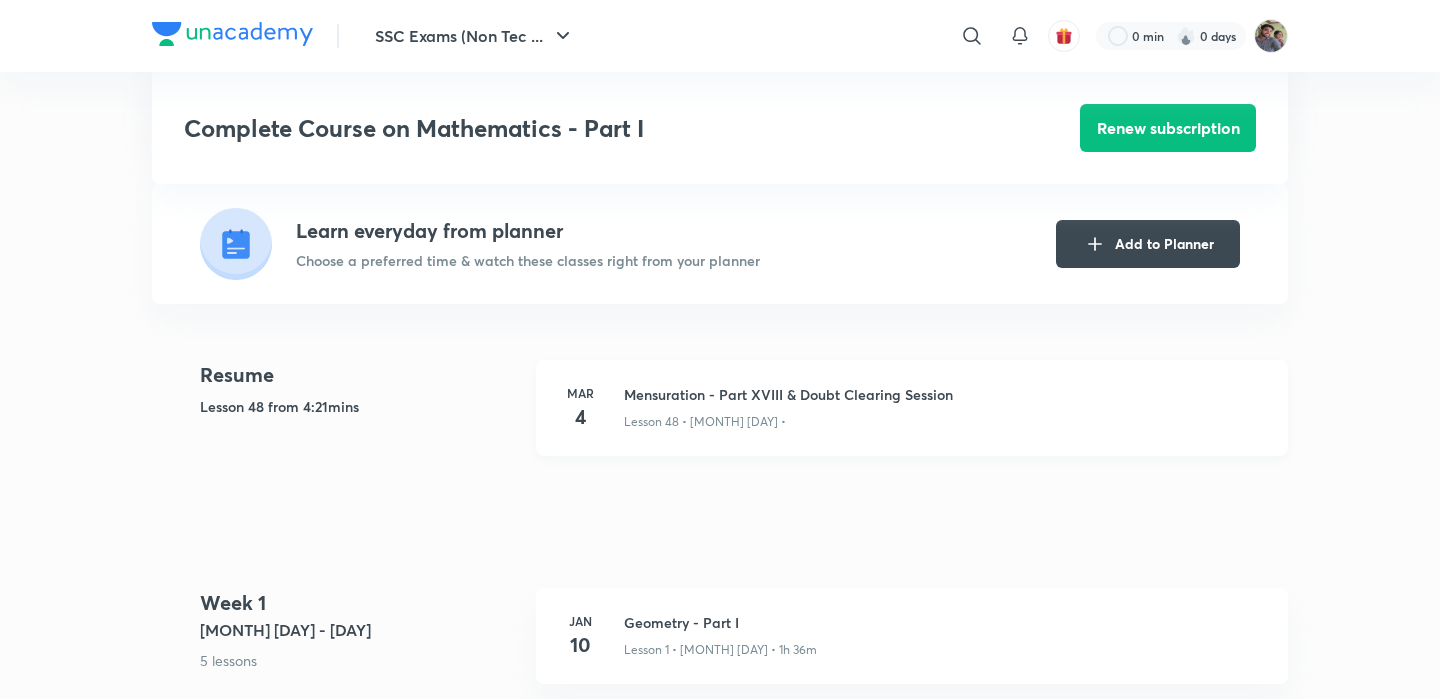 click on "Mensuration - Part XVIII & Doubt Clearing Session" at bounding box center [944, 394] 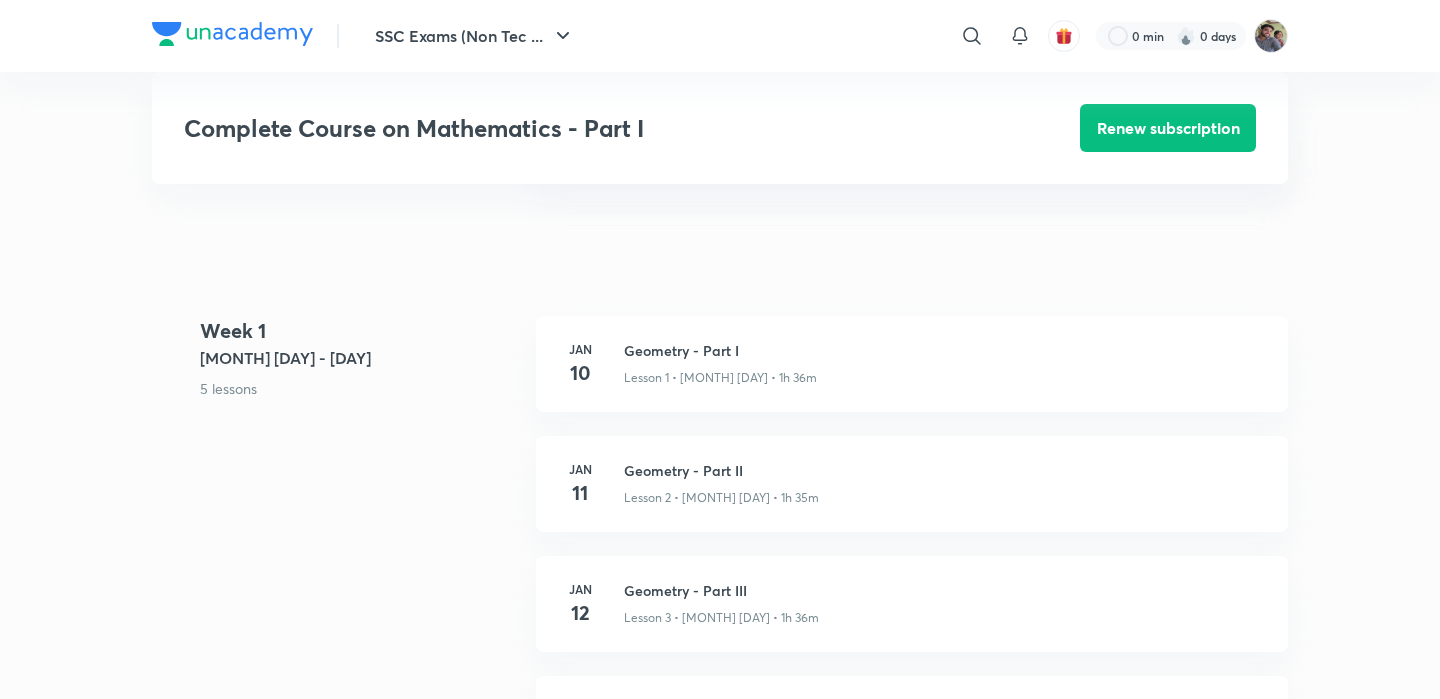 scroll, scrollTop: 704, scrollLeft: 0, axis: vertical 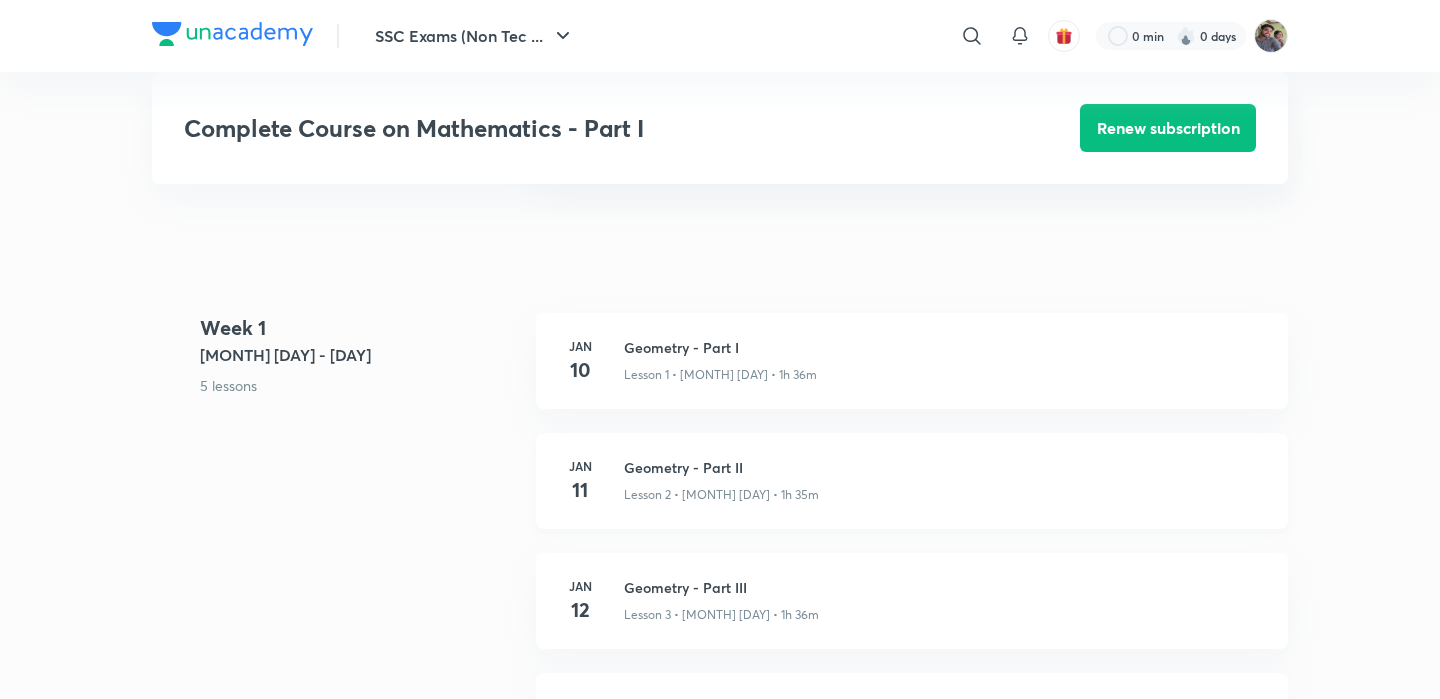 click on "Geometry - Part II" at bounding box center (944, 467) 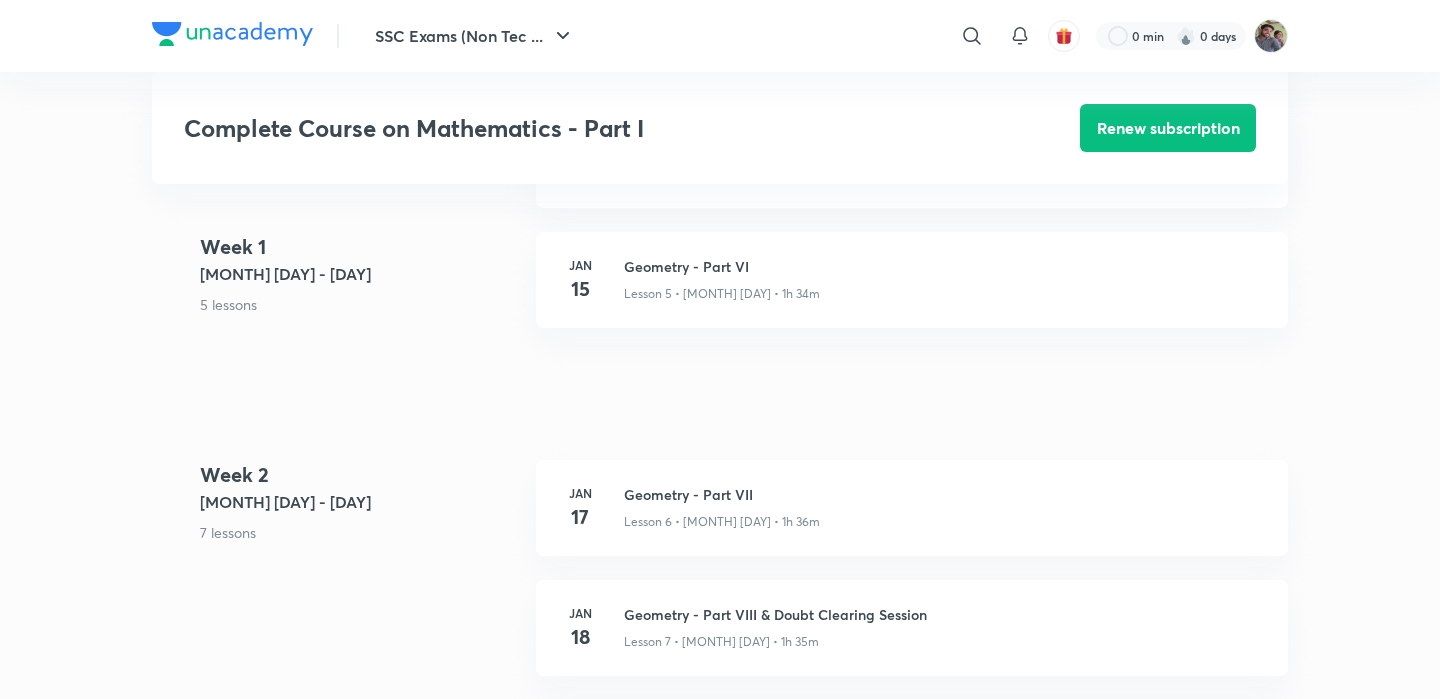 scroll, scrollTop: 1277, scrollLeft: 0, axis: vertical 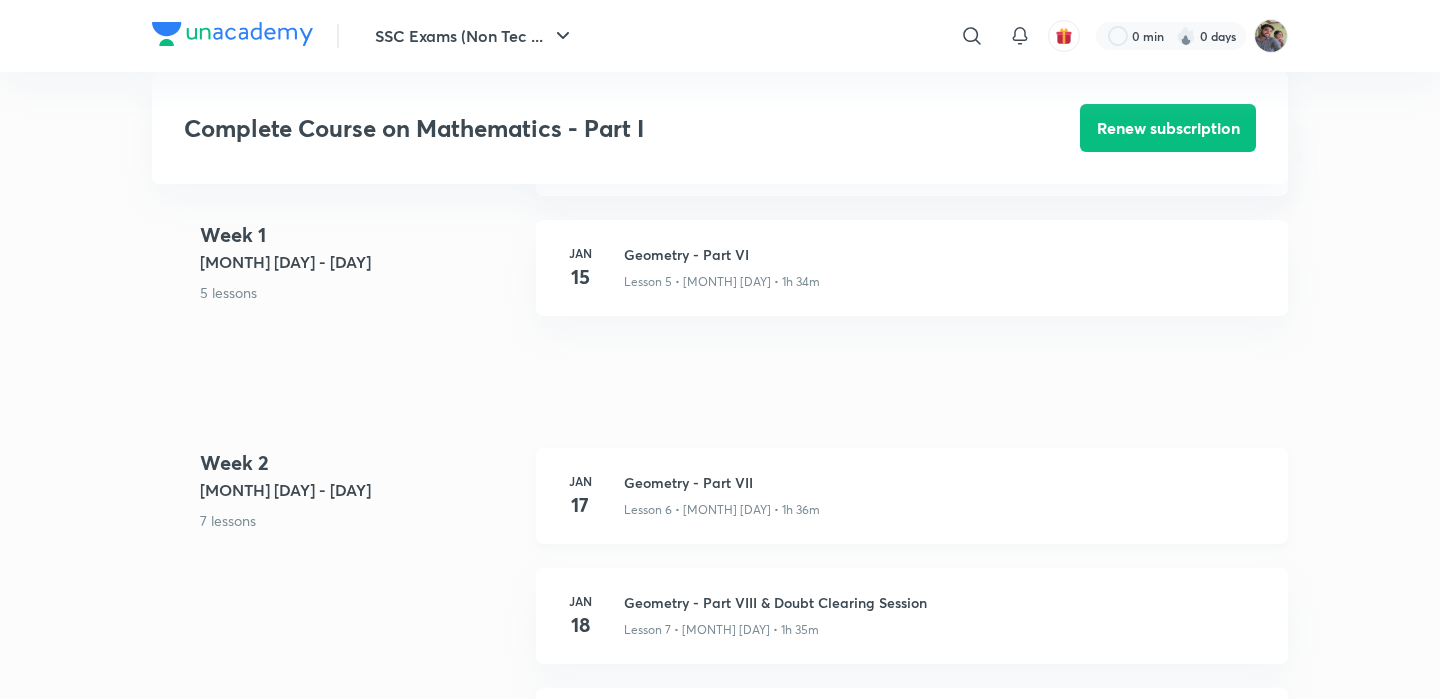 click on "Geometry - Part VII" at bounding box center [944, 482] 